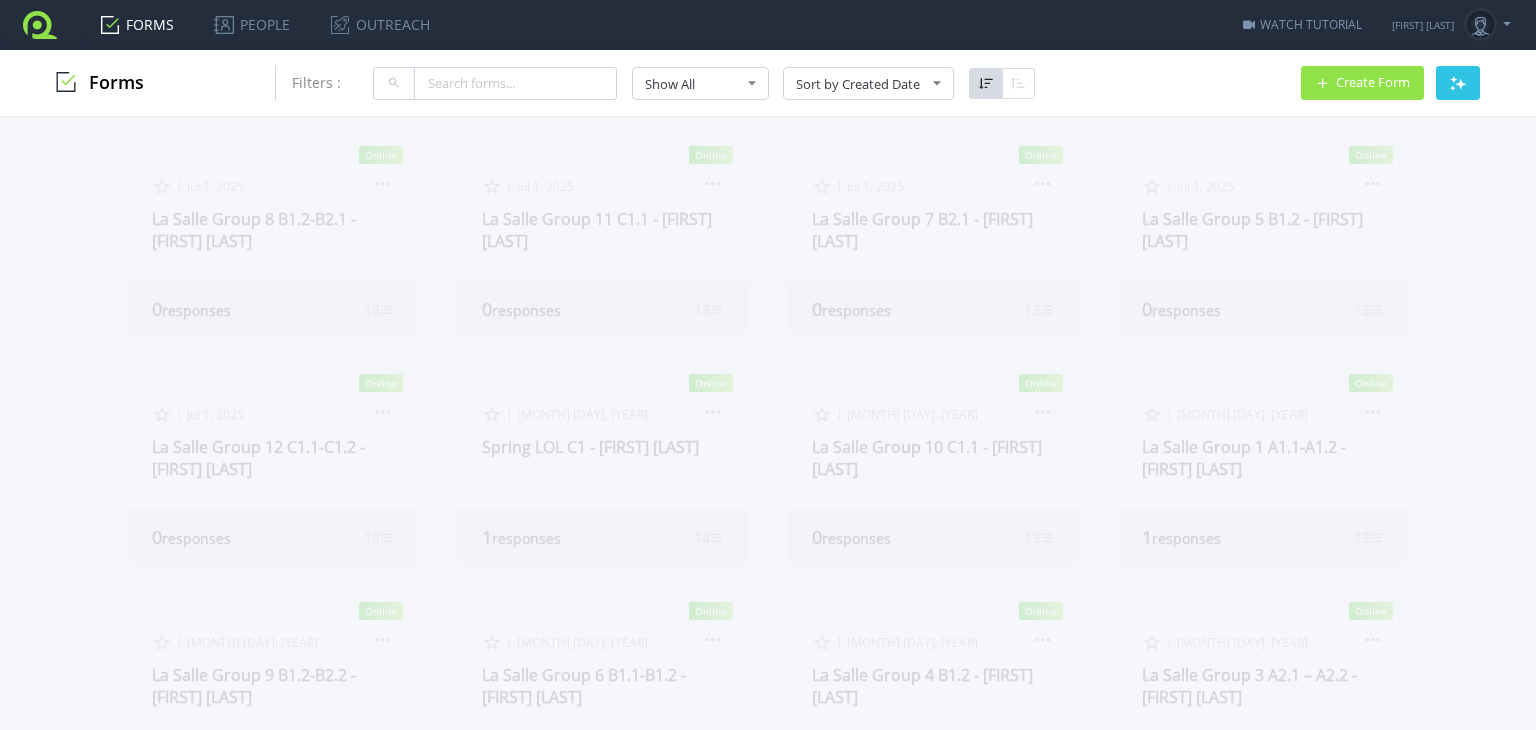 scroll, scrollTop: 0, scrollLeft: 0, axis: both 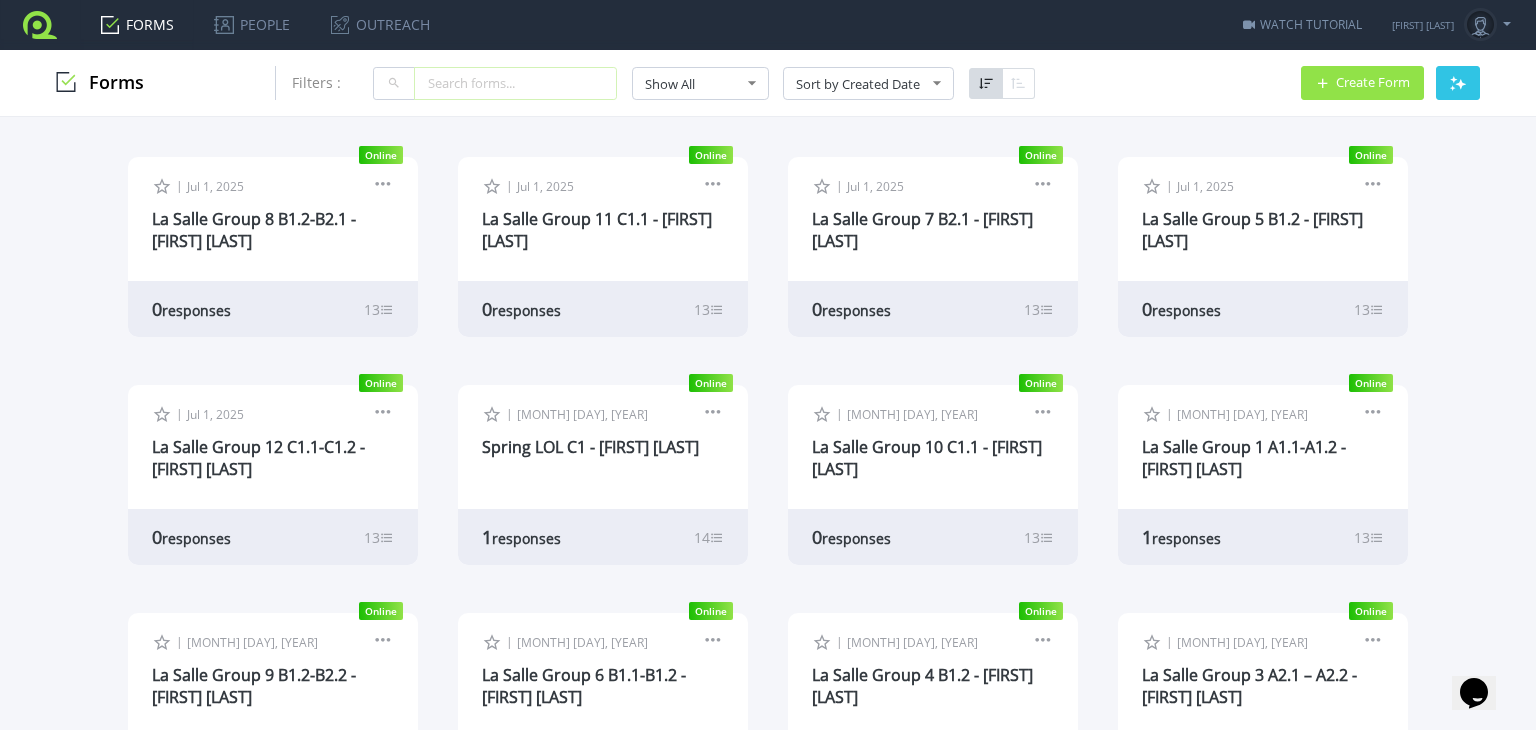 click at bounding box center [515, 83] 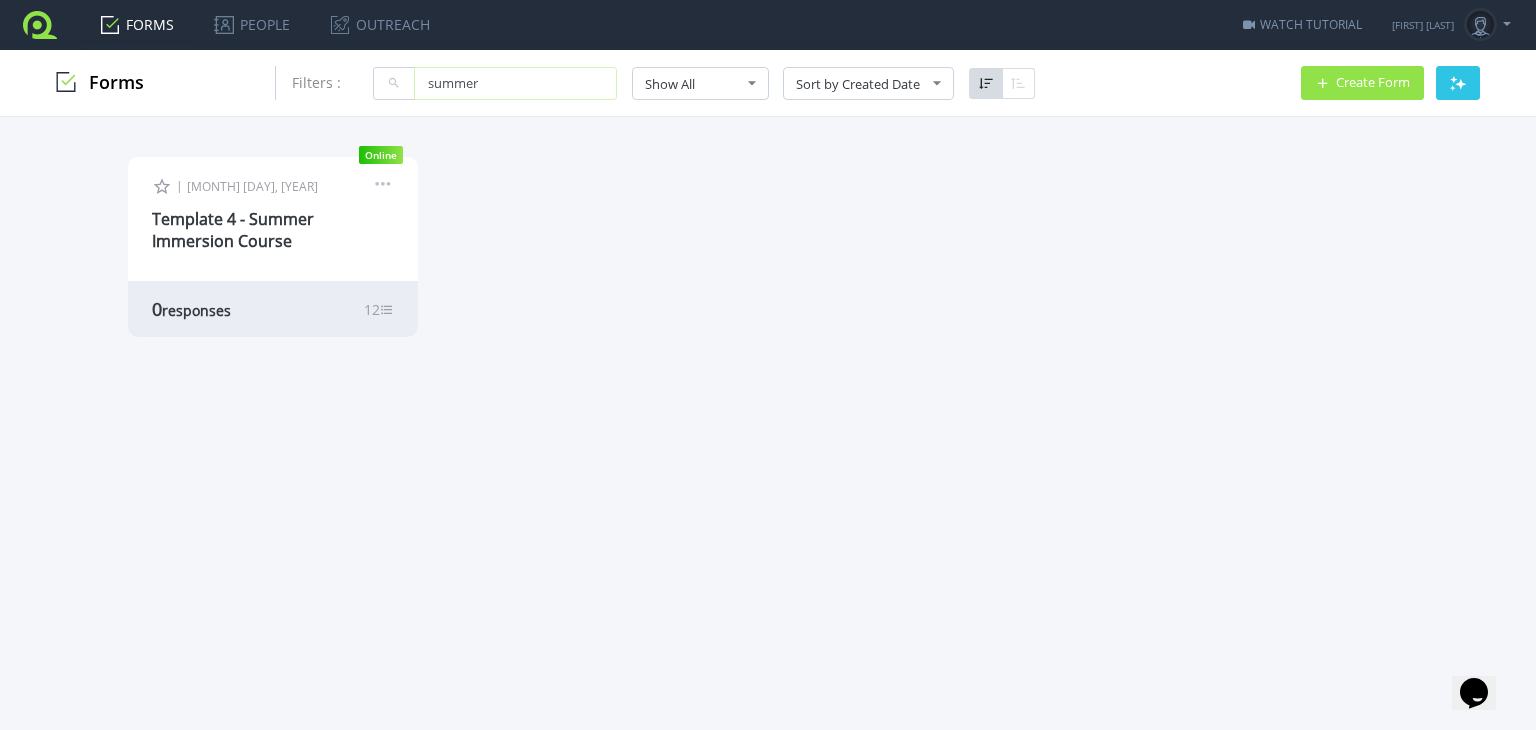 type on "summer" 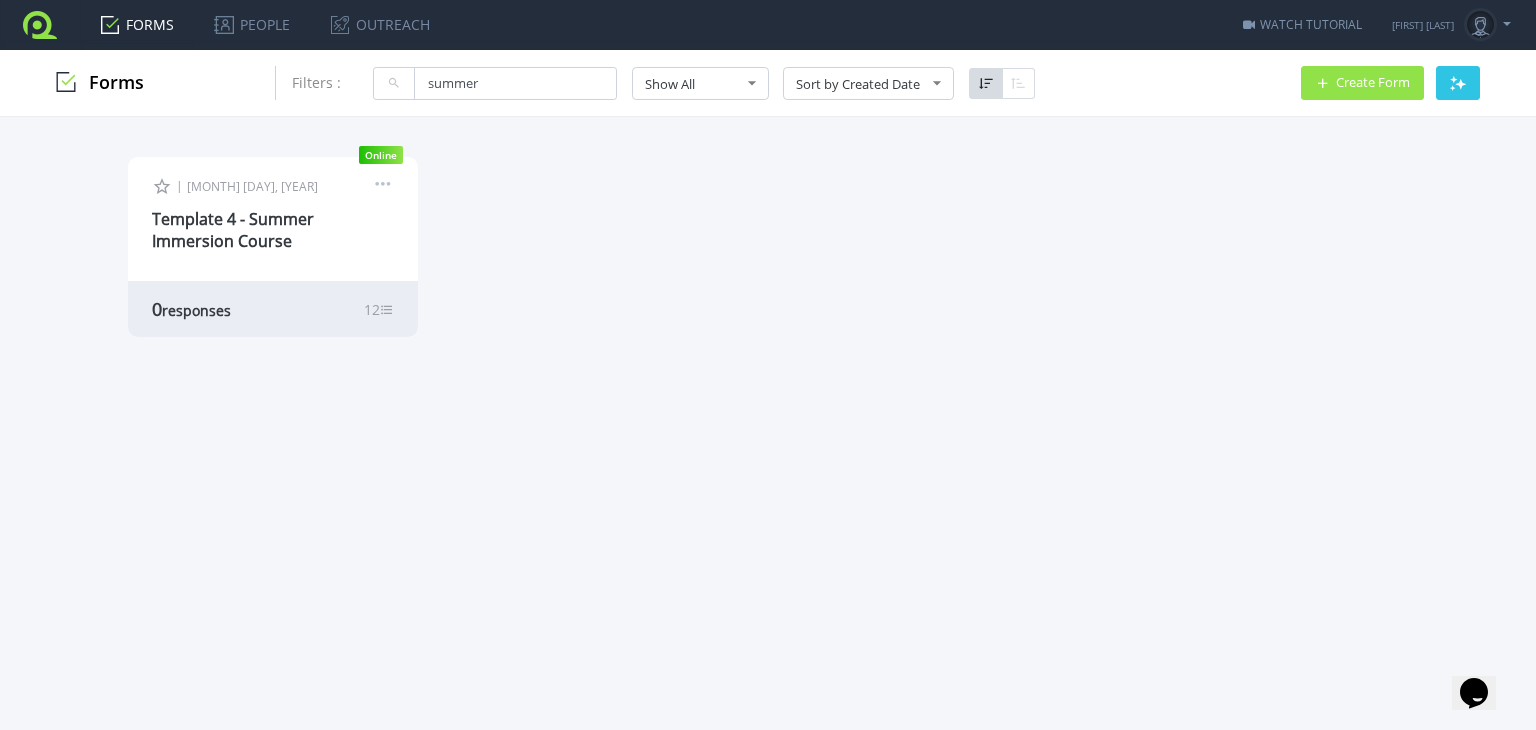 click at bounding box center (383, 187) 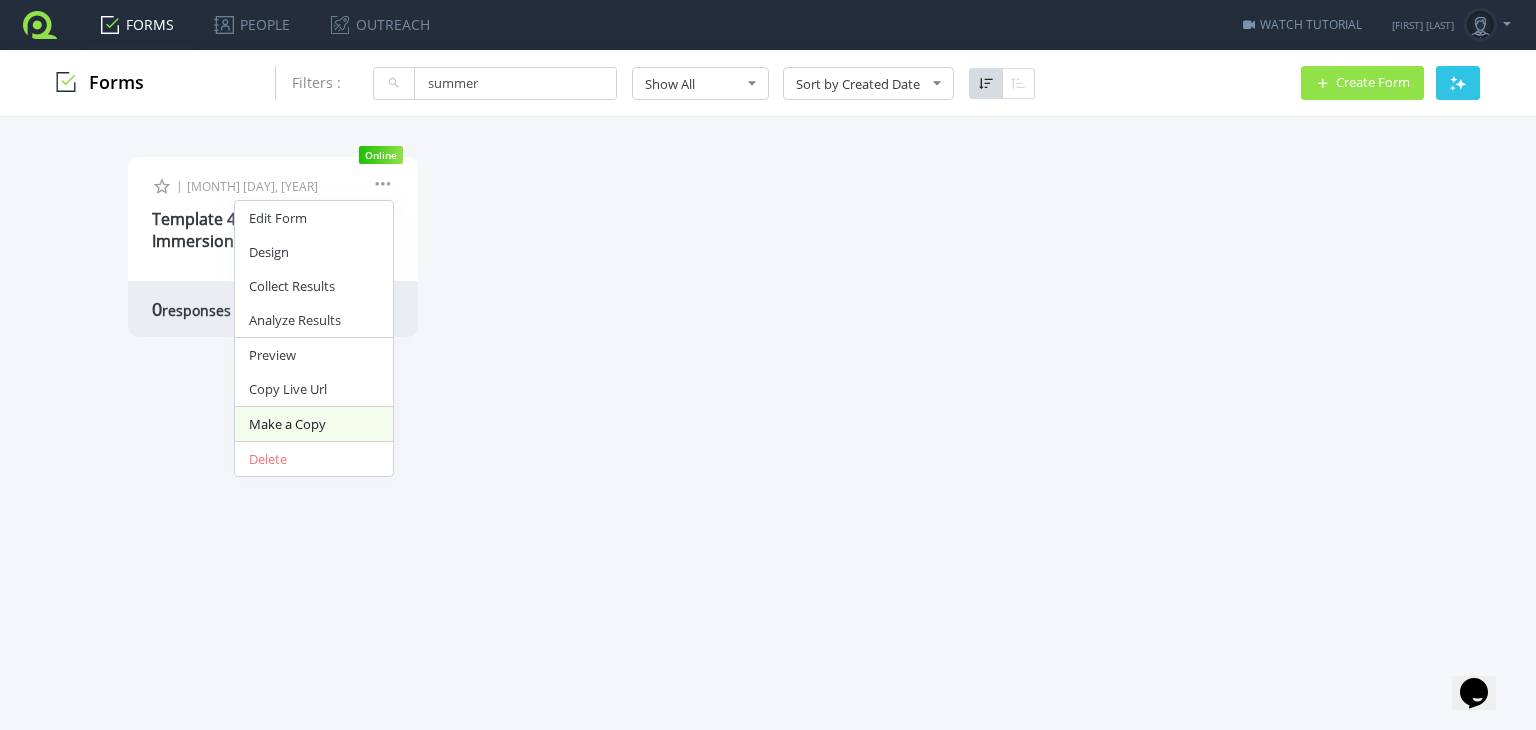 click on "Make a Copy" at bounding box center [314, 424] 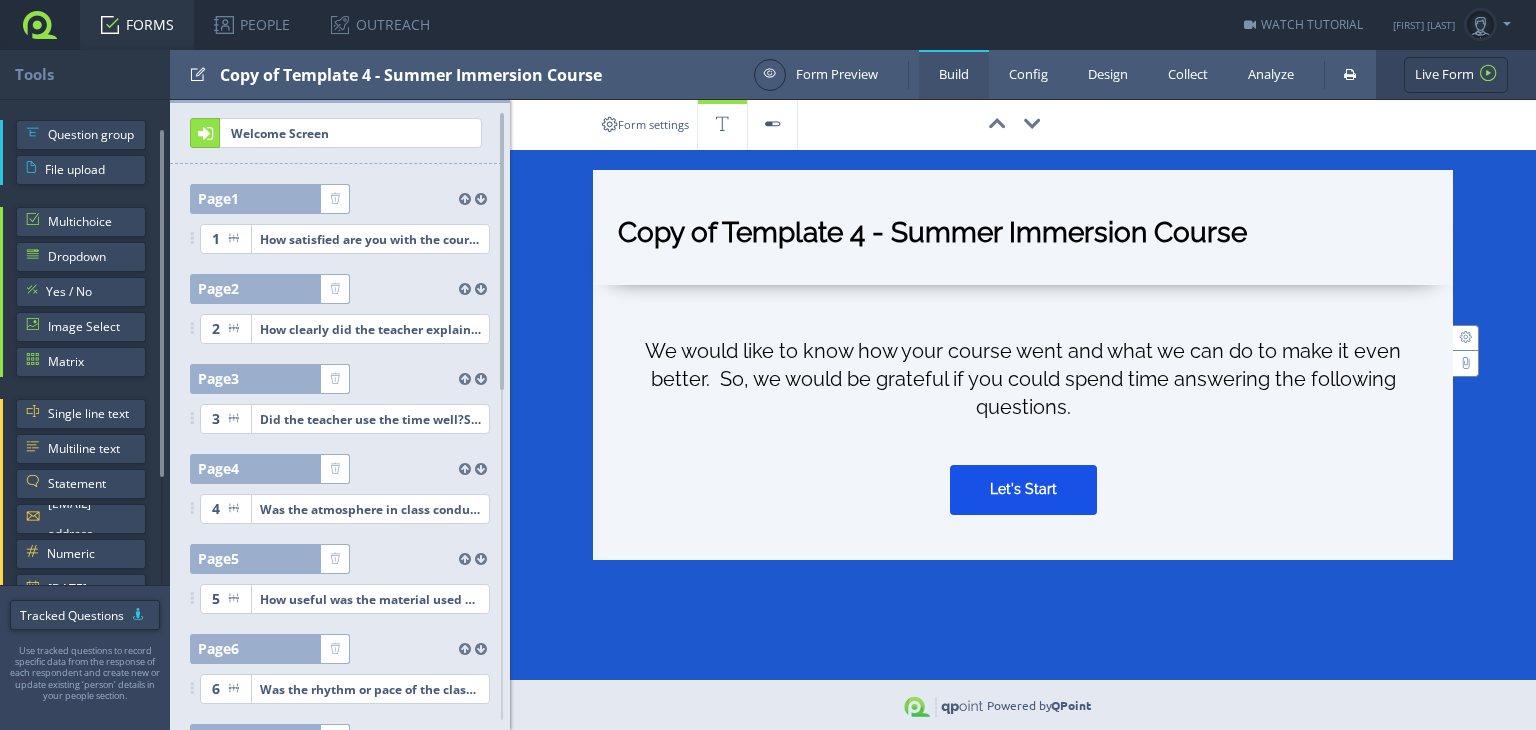 scroll, scrollTop: 0, scrollLeft: 0, axis: both 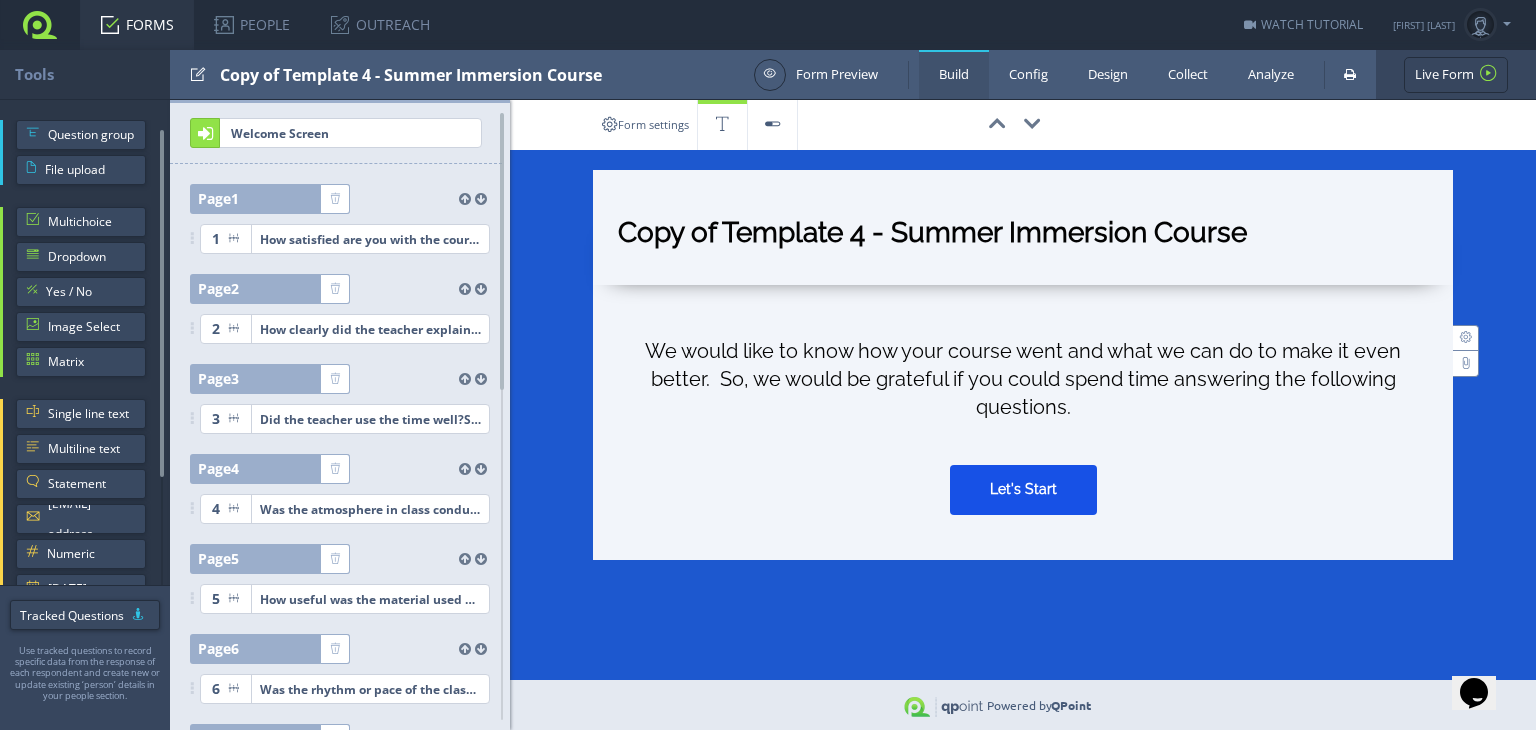 click on "Copy of Template 4 - Summer Immersion Course" at bounding box center (1023, 237) 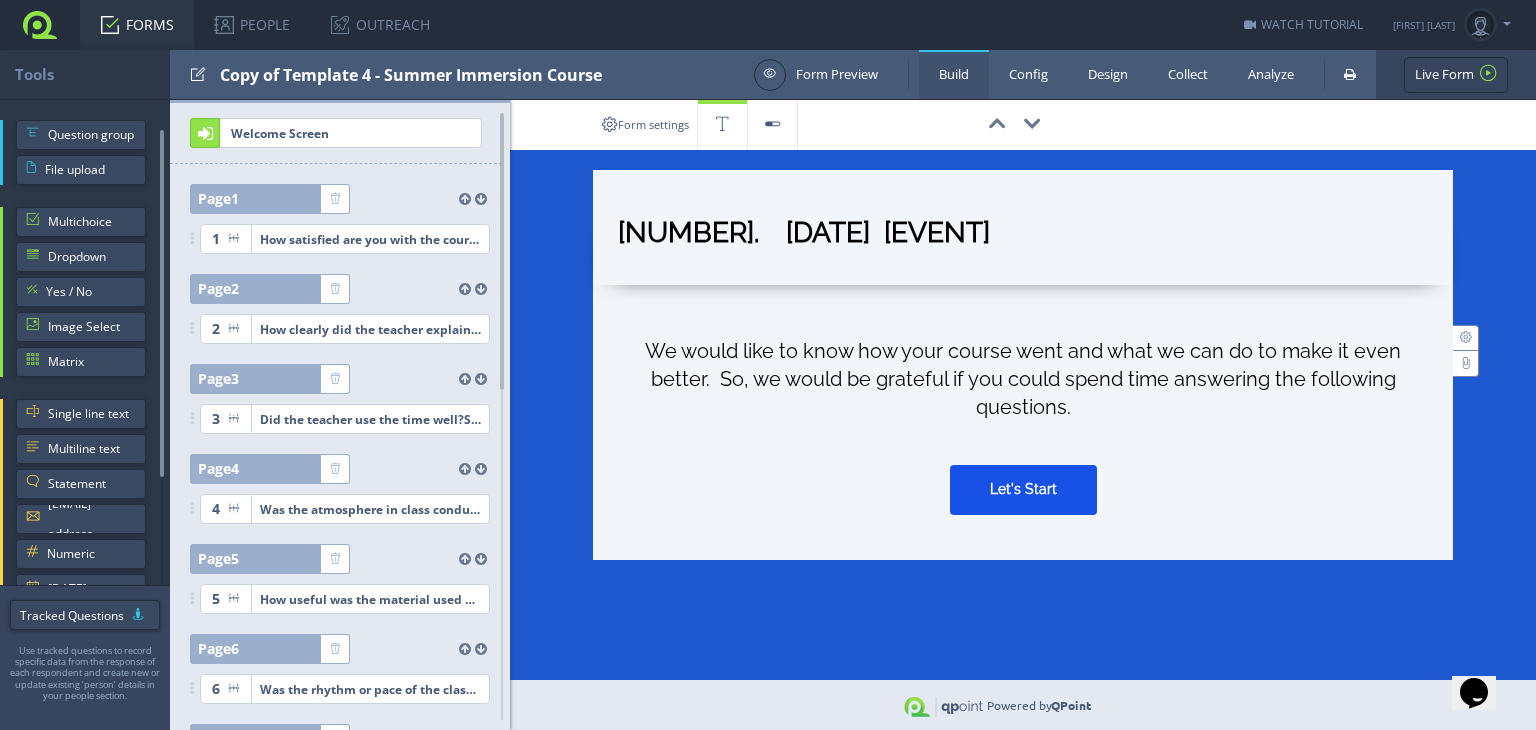 click on "[NUMBER].	[DATE]  [EVENT]" at bounding box center (1023, 237) 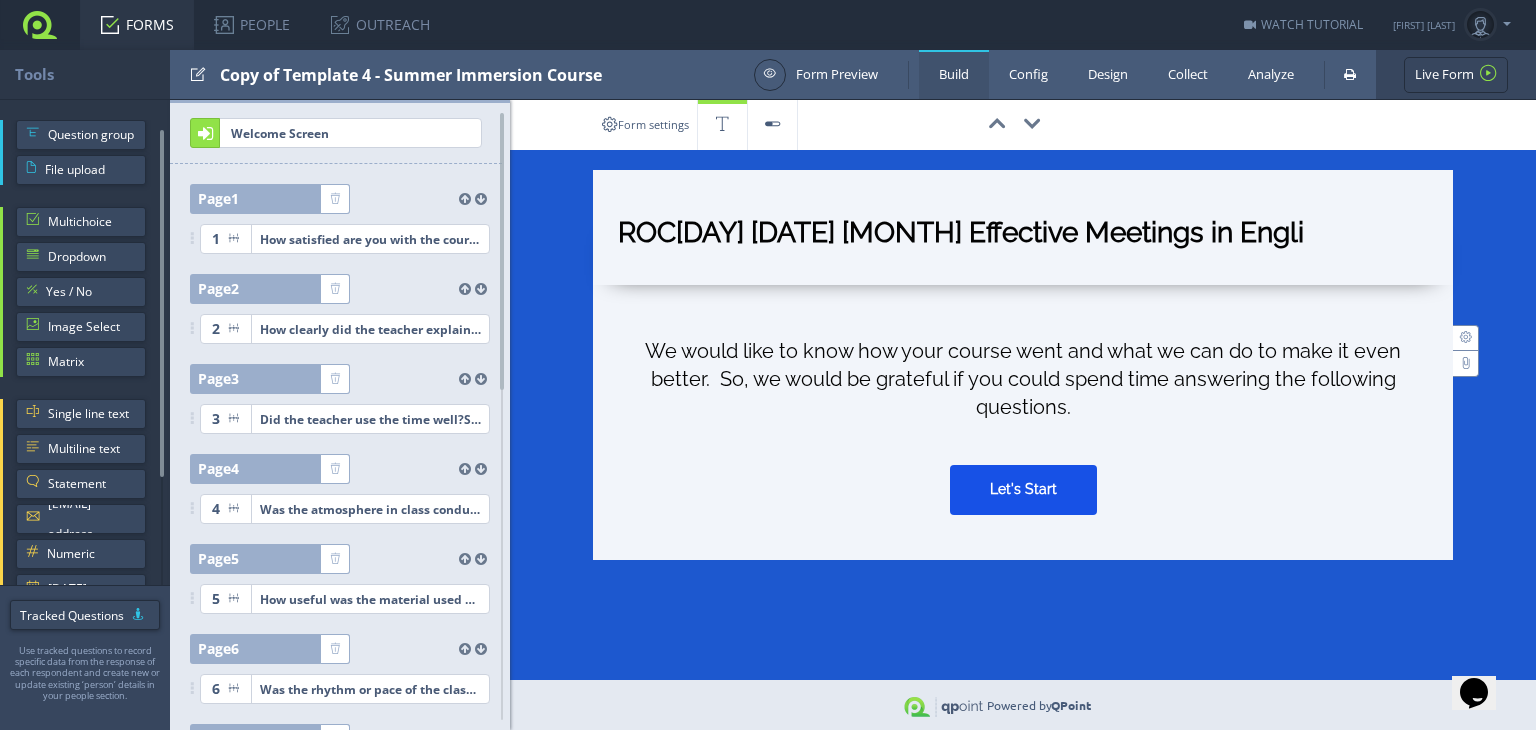 drag, startPoint x: 961, startPoint y: 235, endPoint x: 1372, endPoint y: 245, distance: 411.12164 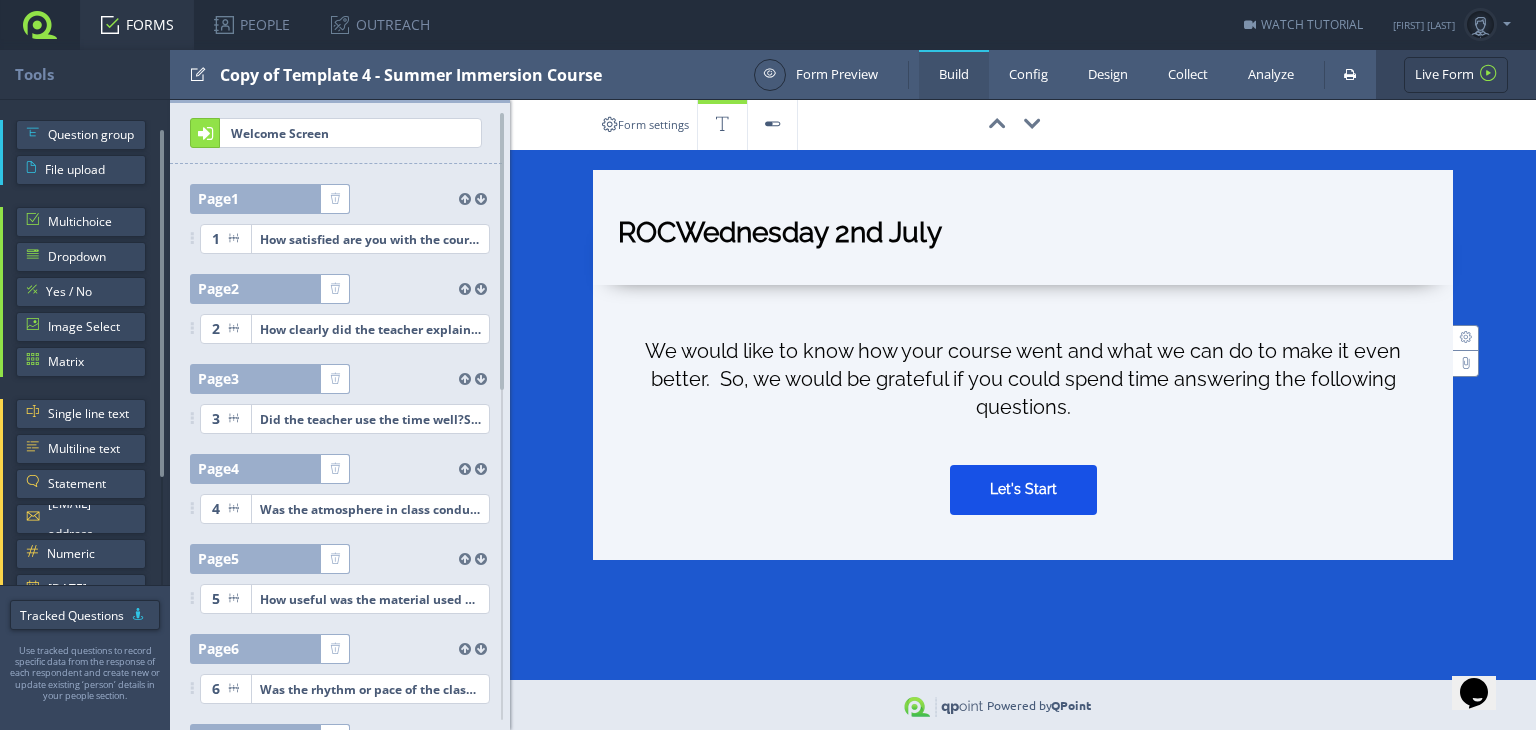 click on "ROCWednesday 2nd July" at bounding box center [1023, 237] 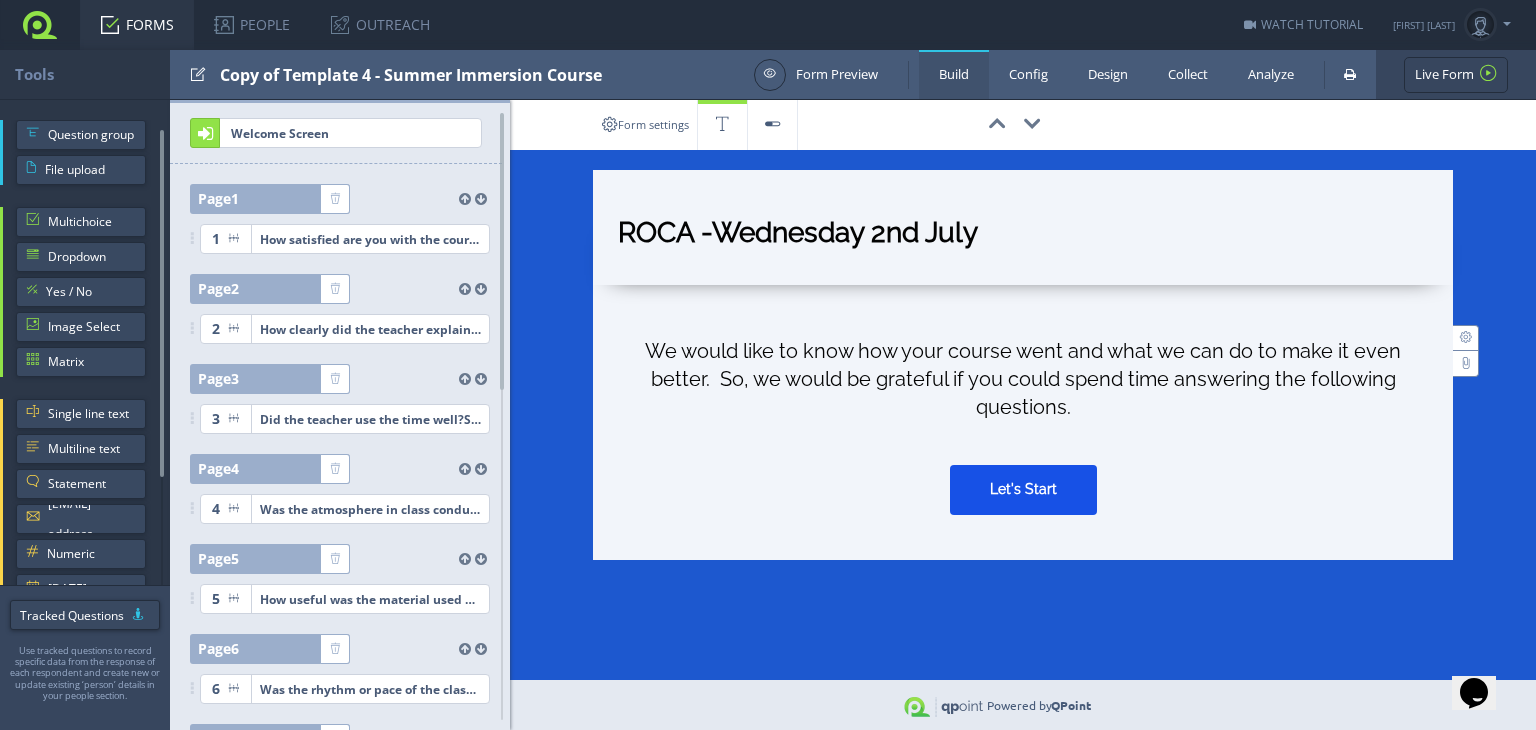 click on "ROCA -Wednesday 2nd July" at bounding box center [1023, 237] 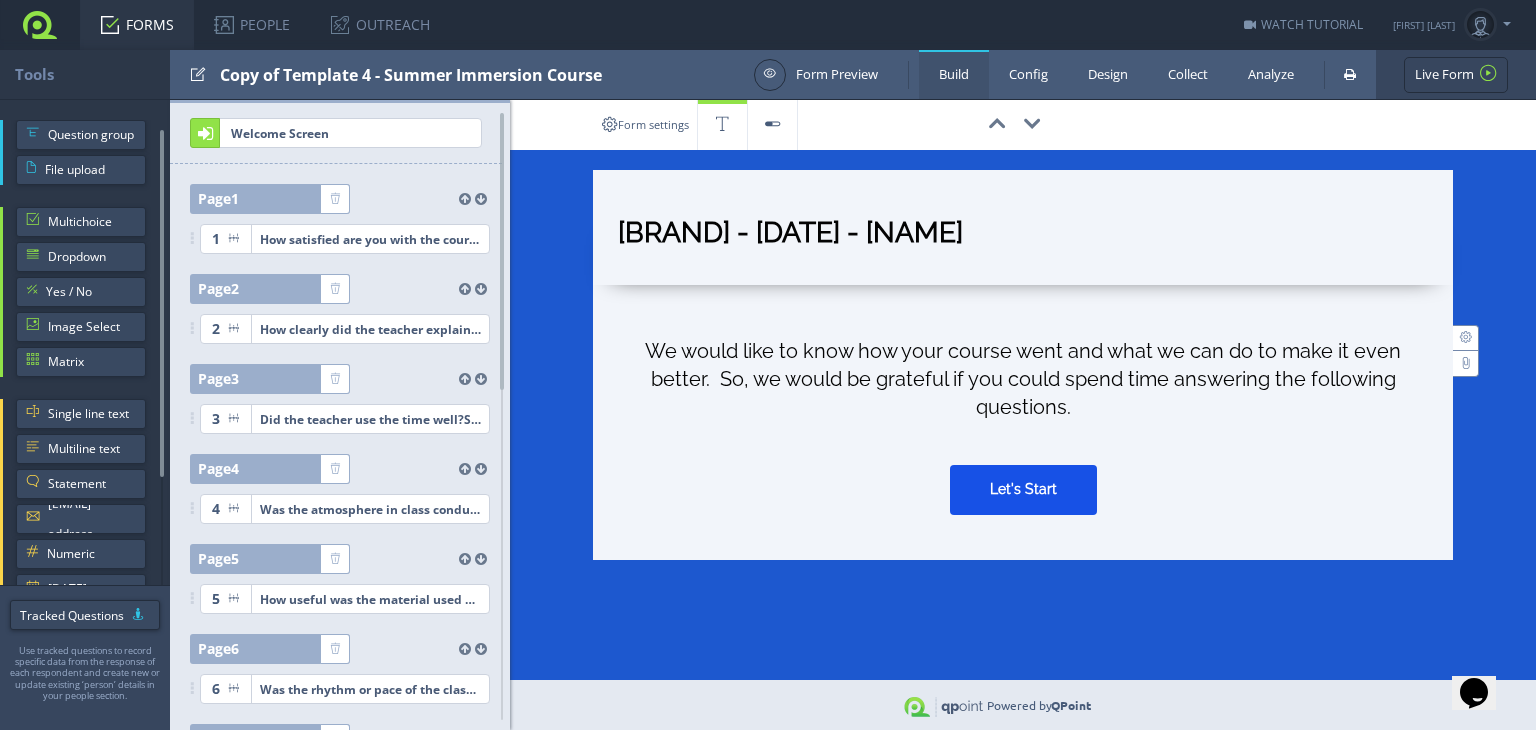 click on "[BRAND] - [DATE] - [NAME]" at bounding box center (1023, 237) 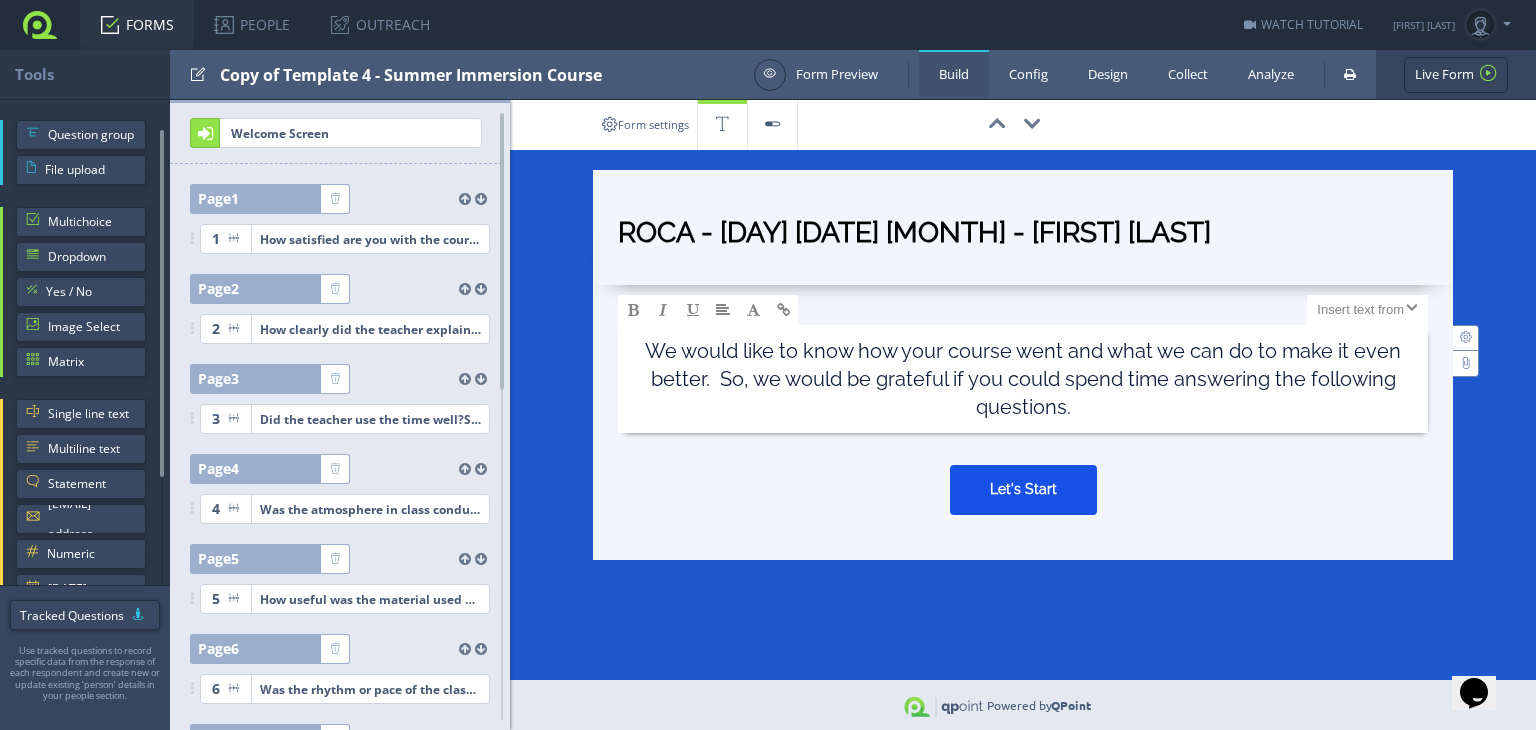 type on "ROCA - [DAY] [DATE] [MONTH] - [FIRST] [LAST]" 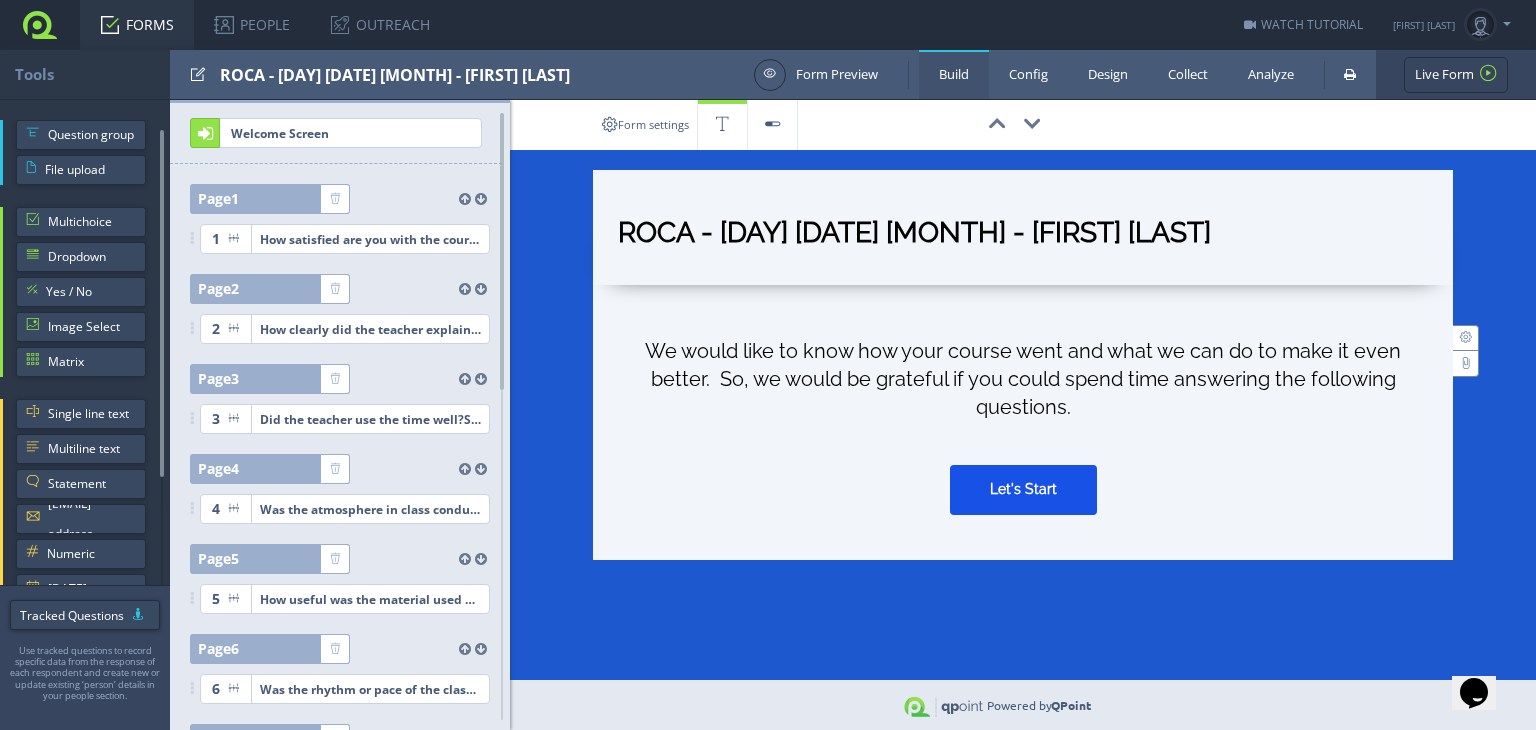 click on "ROCA - [DAY] [DATE] [MONTH] - [FIRST] [LAST]" at bounding box center [1023, 237] 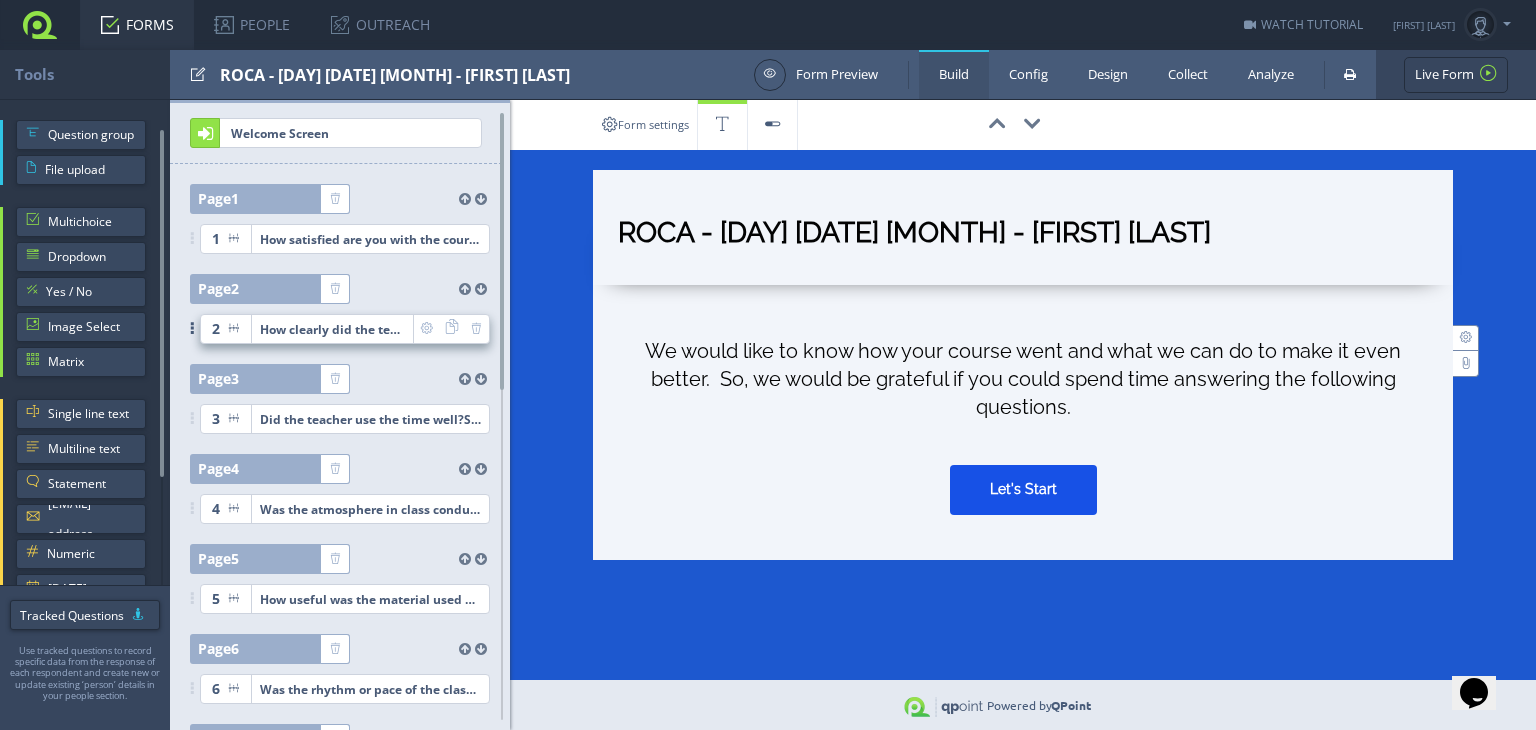 click on "How clearly did the teacher explain things?Select a number between 1 (not at all clearly) and 5 (extremely clearly)" at bounding box center [370, 239] 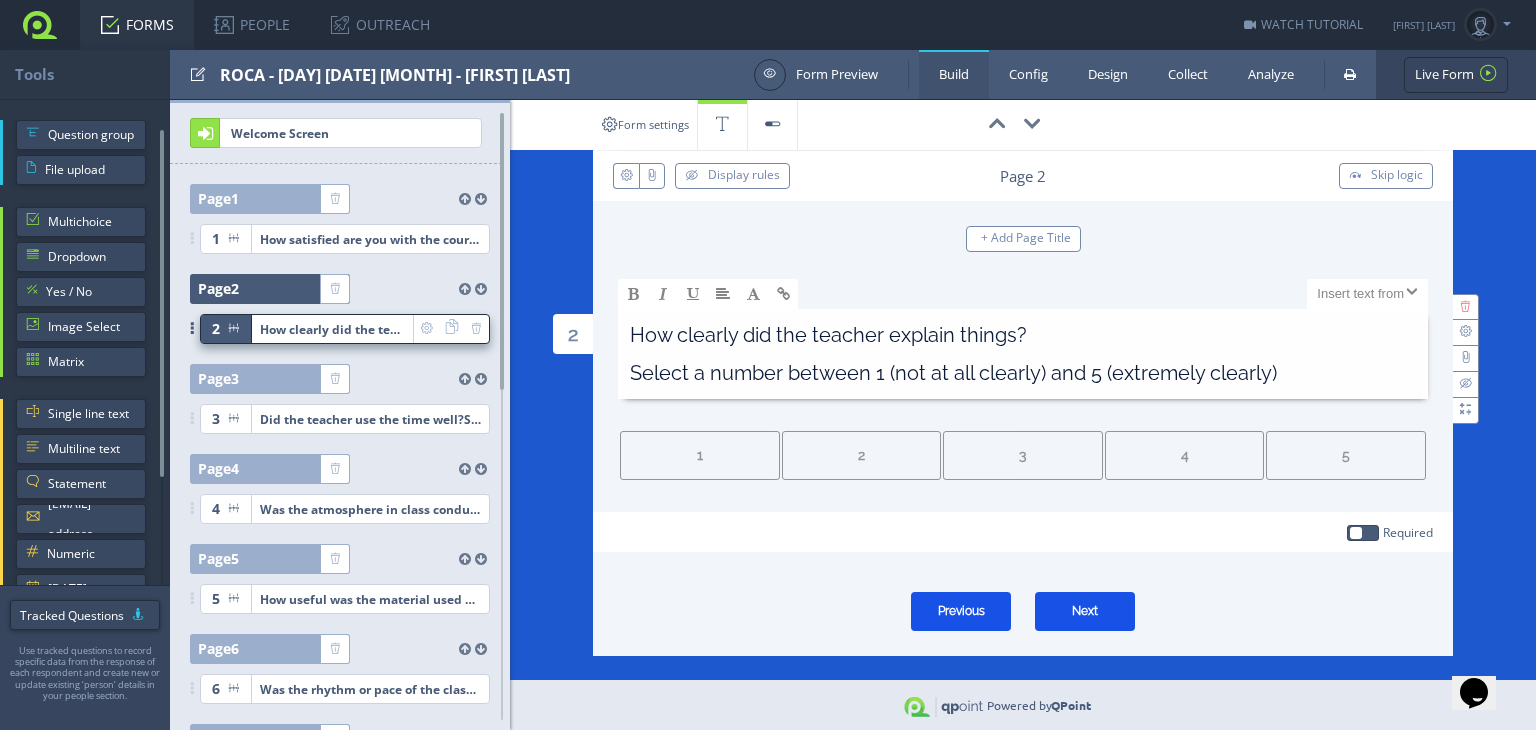 scroll, scrollTop: 148, scrollLeft: 0, axis: vertical 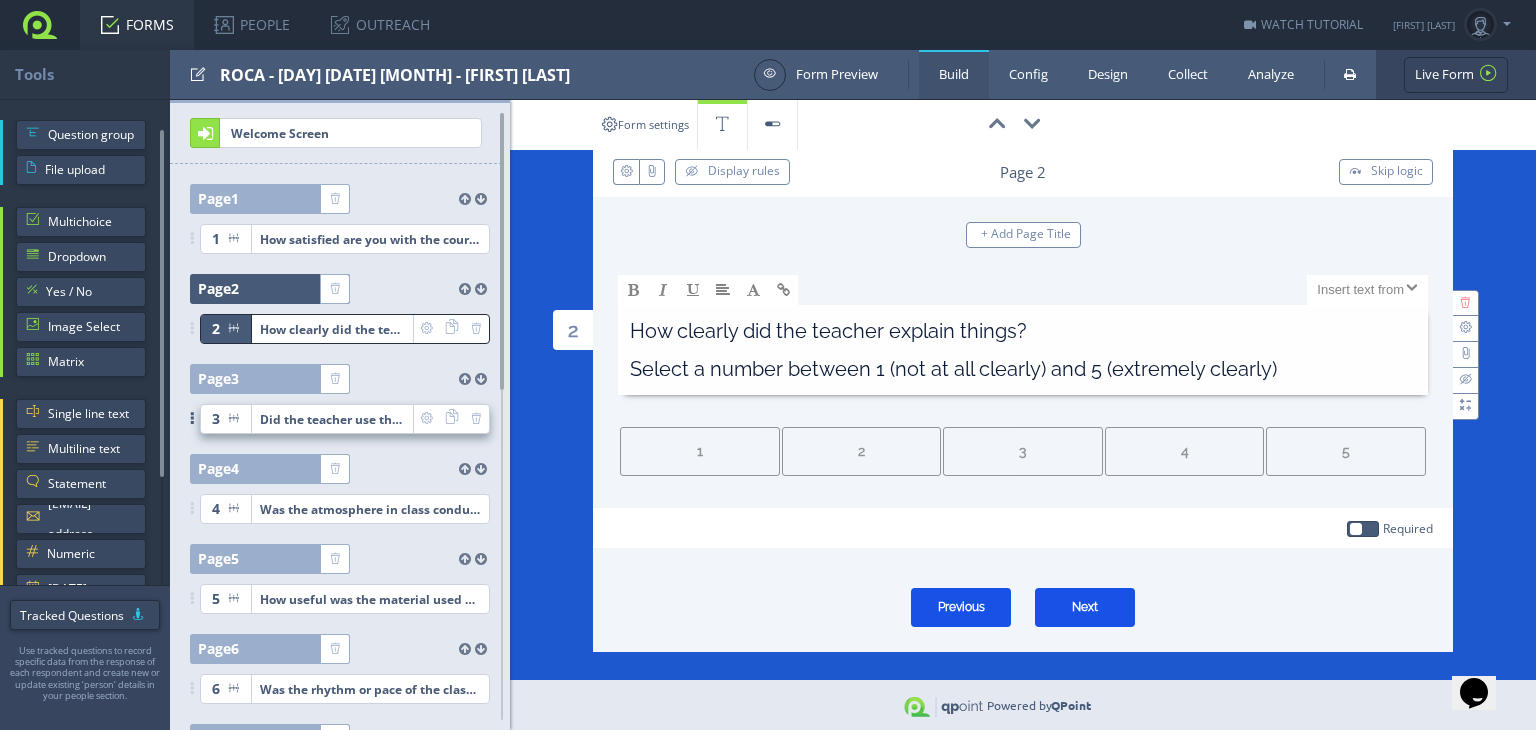 click on "Did the teacher use the time well?Select a number between 1 (not at all well) and 5 (extremely well)" at bounding box center [370, 239] 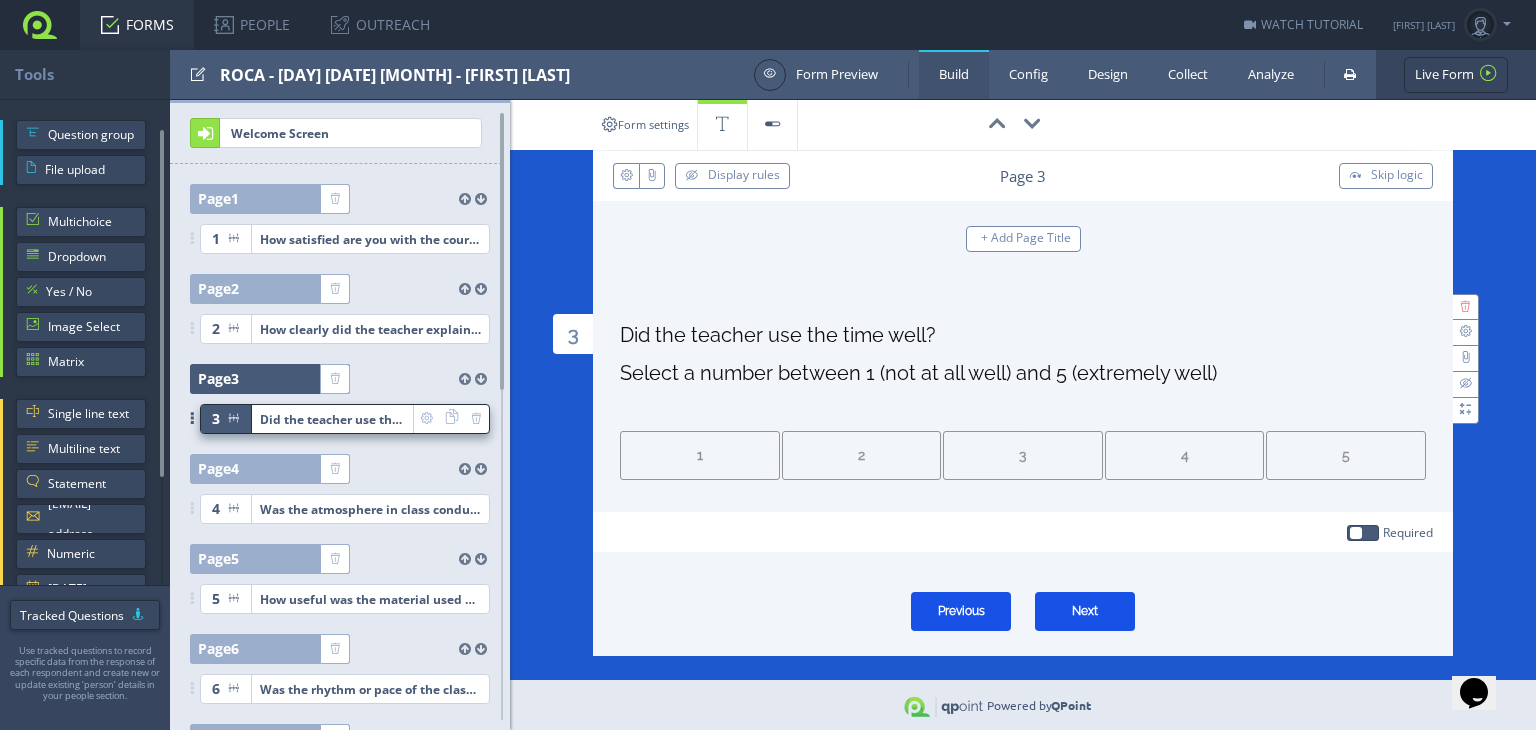 scroll, scrollTop: 148, scrollLeft: 0, axis: vertical 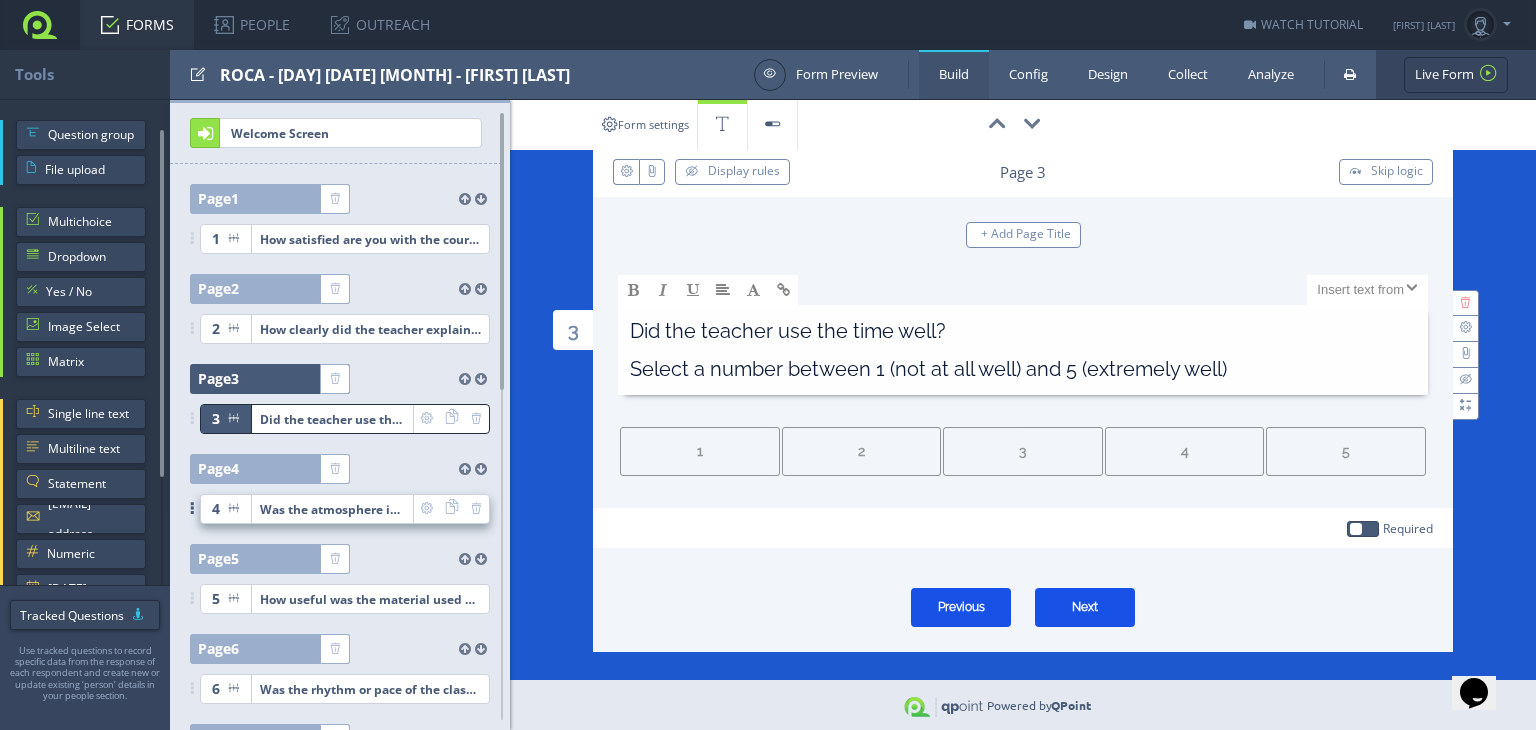 click on "Was the atmosphere in class conducive to learning?Select a number between 1 (not at all) and 5 (extremely)" at bounding box center (370, 239) 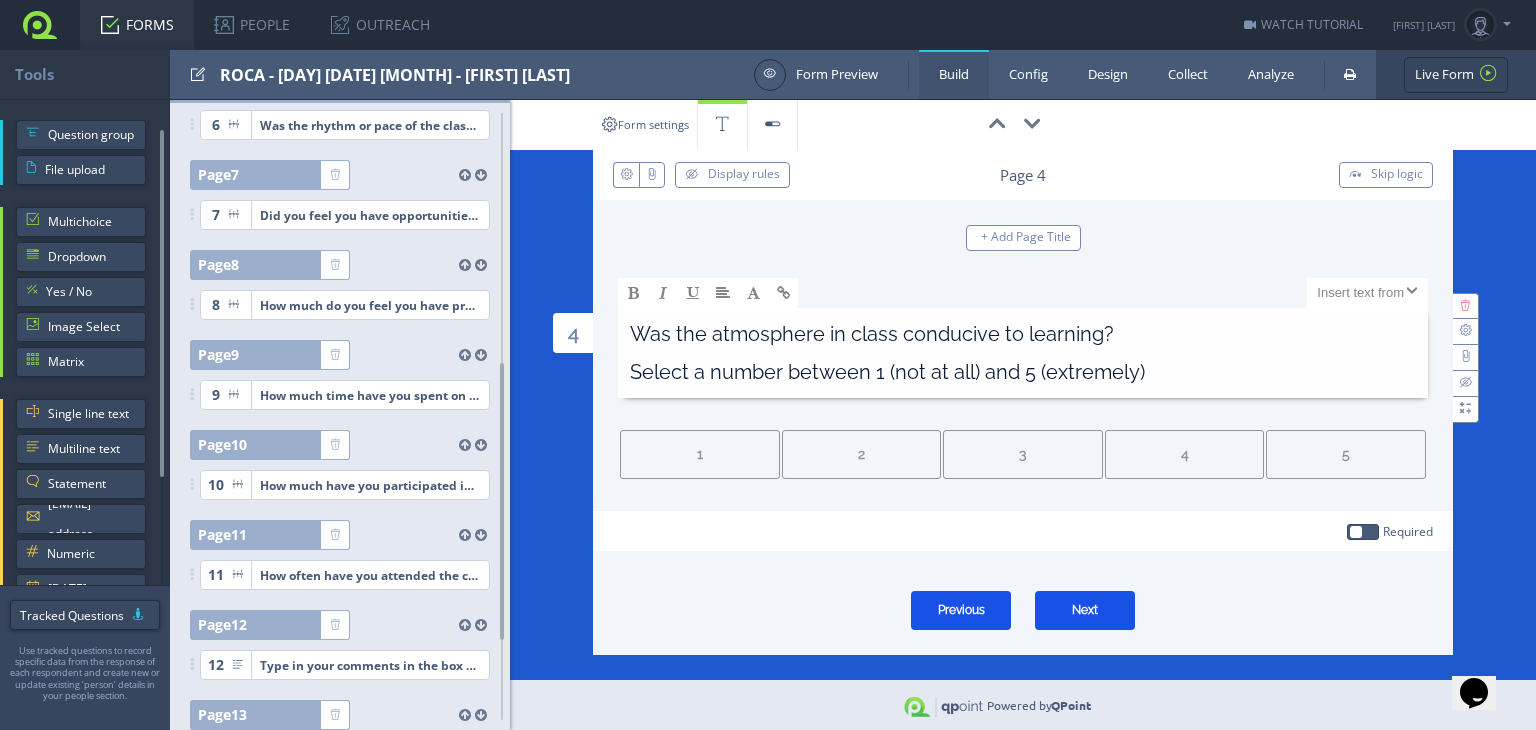 scroll, scrollTop: 148, scrollLeft: 0, axis: vertical 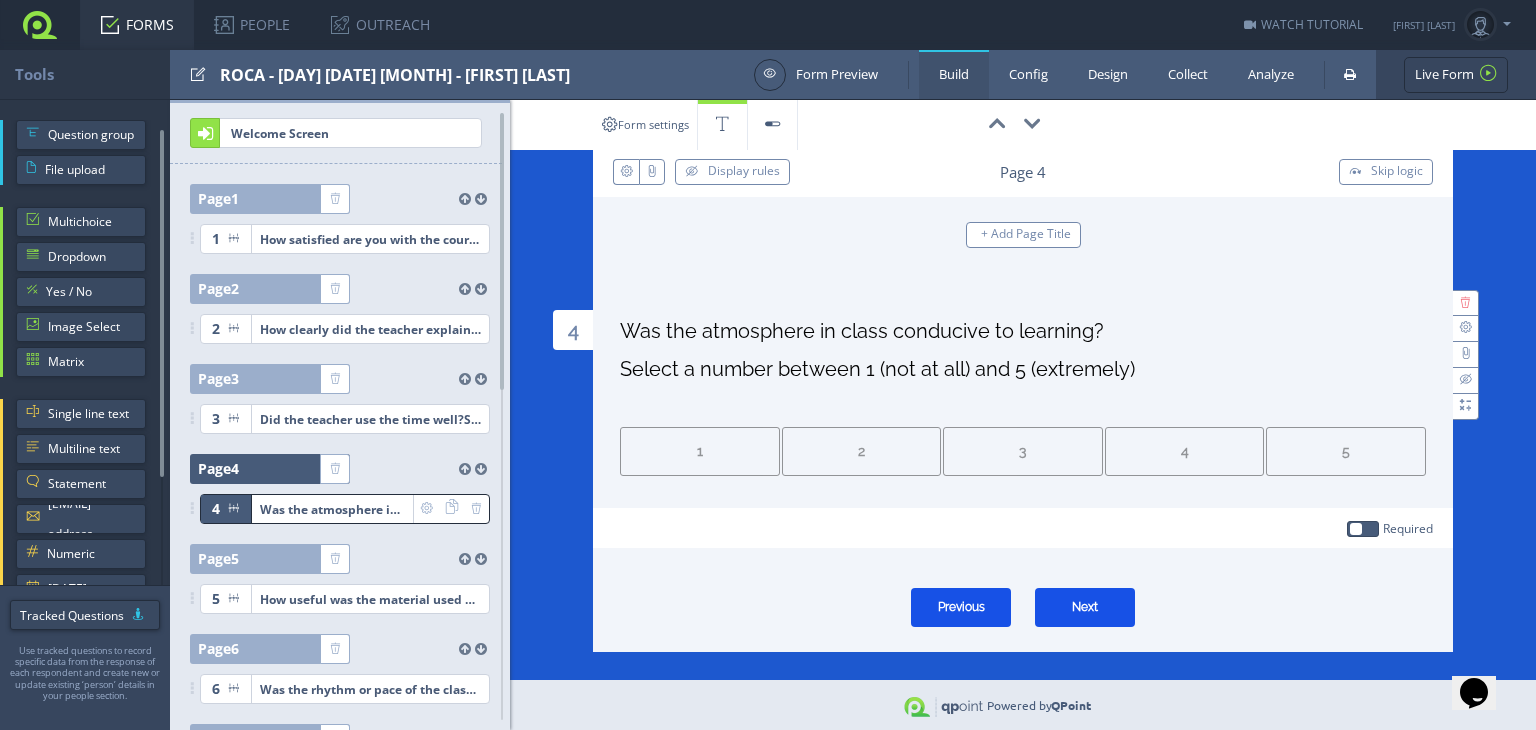 click on "FORMS" at bounding box center (137, 25) 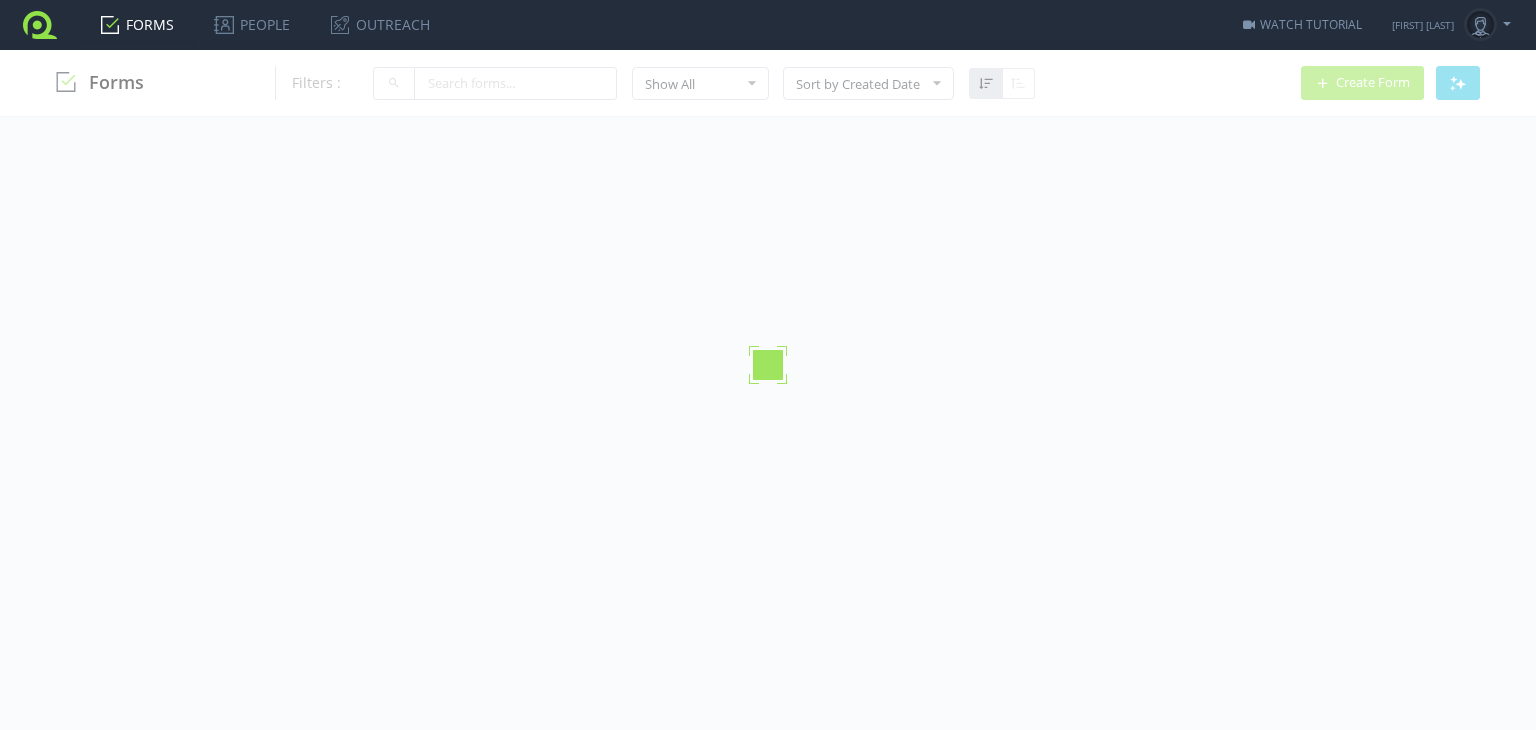 scroll, scrollTop: 0, scrollLeft: 0, axis: both 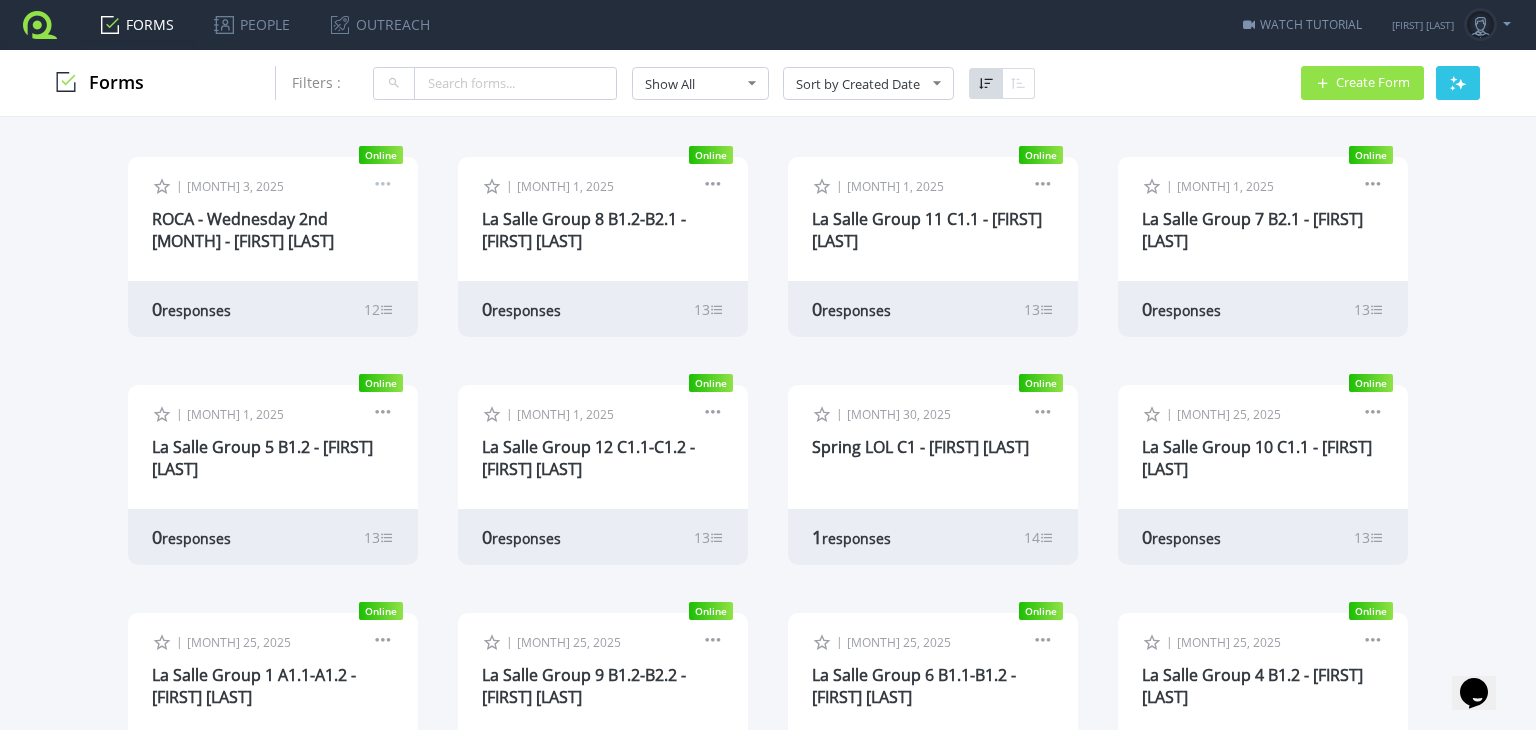 click at bounding box center (383, 187) 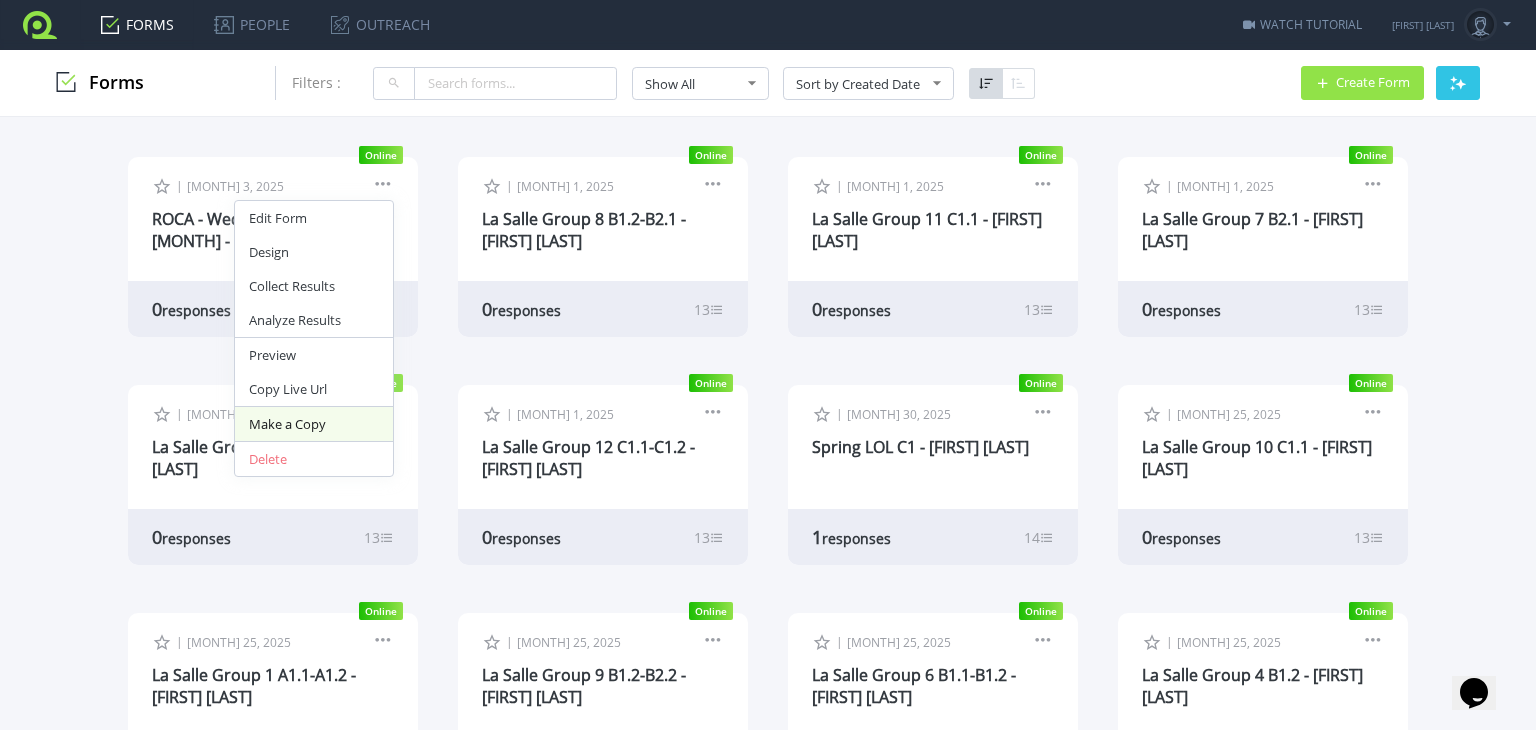 click on "Make a Copy" at bounding box center [314, 424] 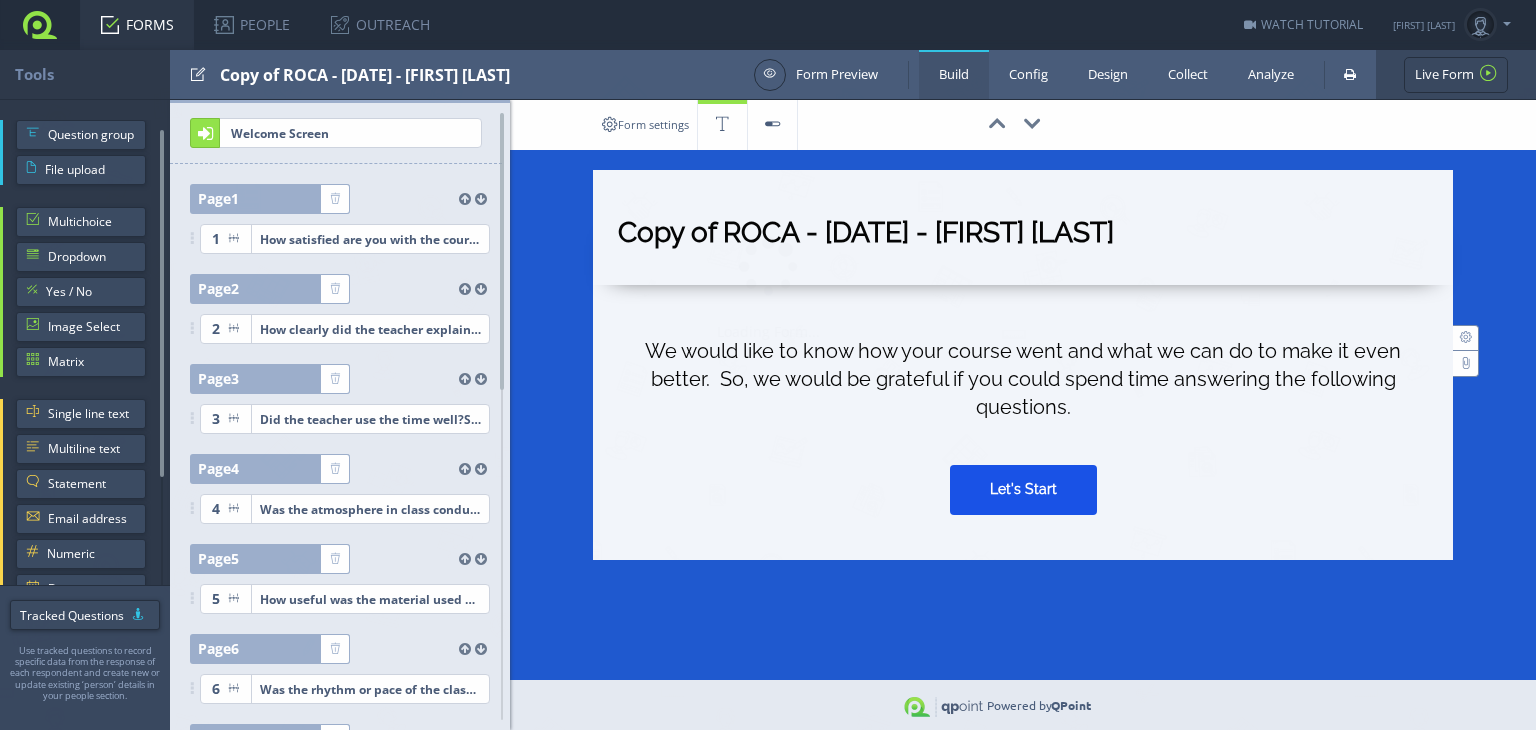 scroll, scrollTop: 0, scrollLeft: 0, axis: both 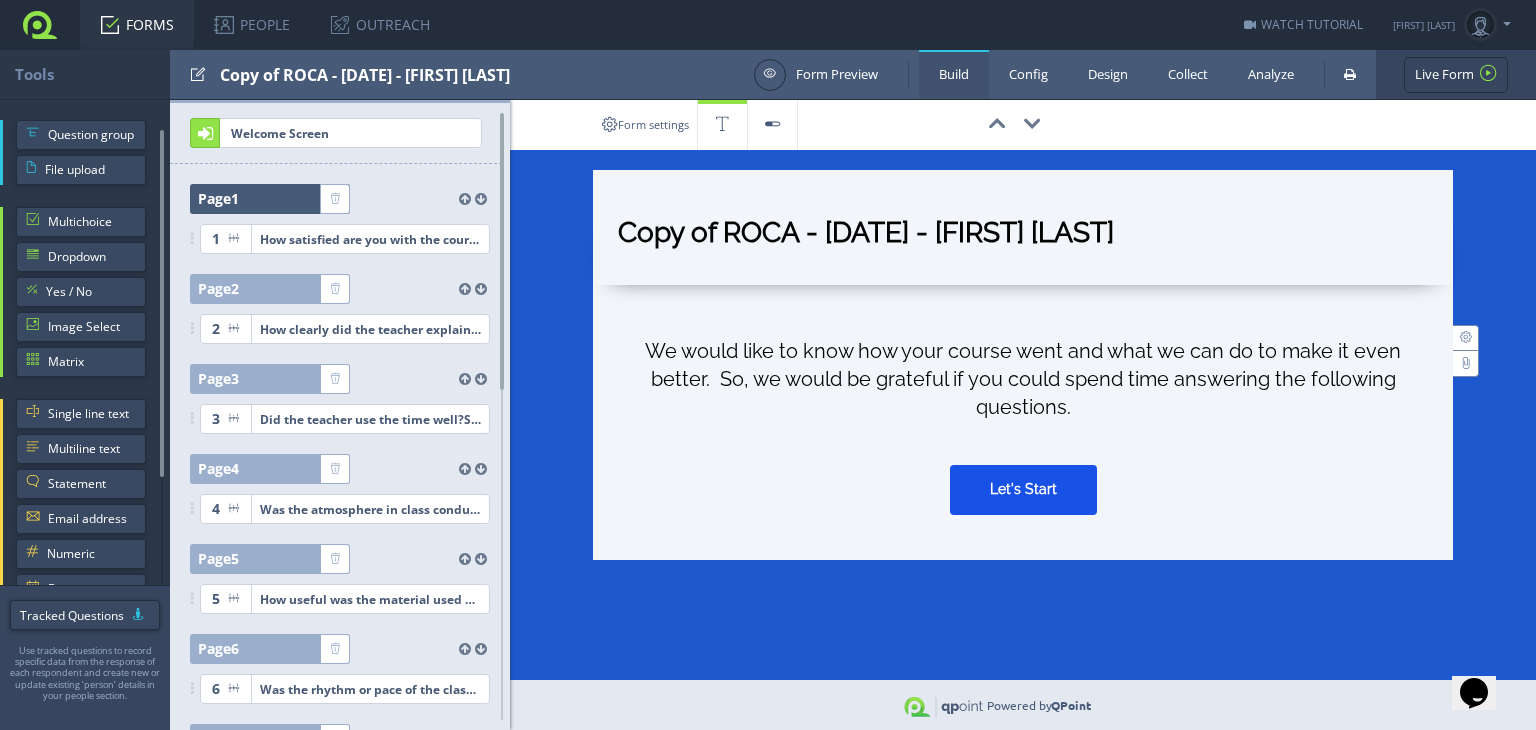 click at bounding box center [279, 199] 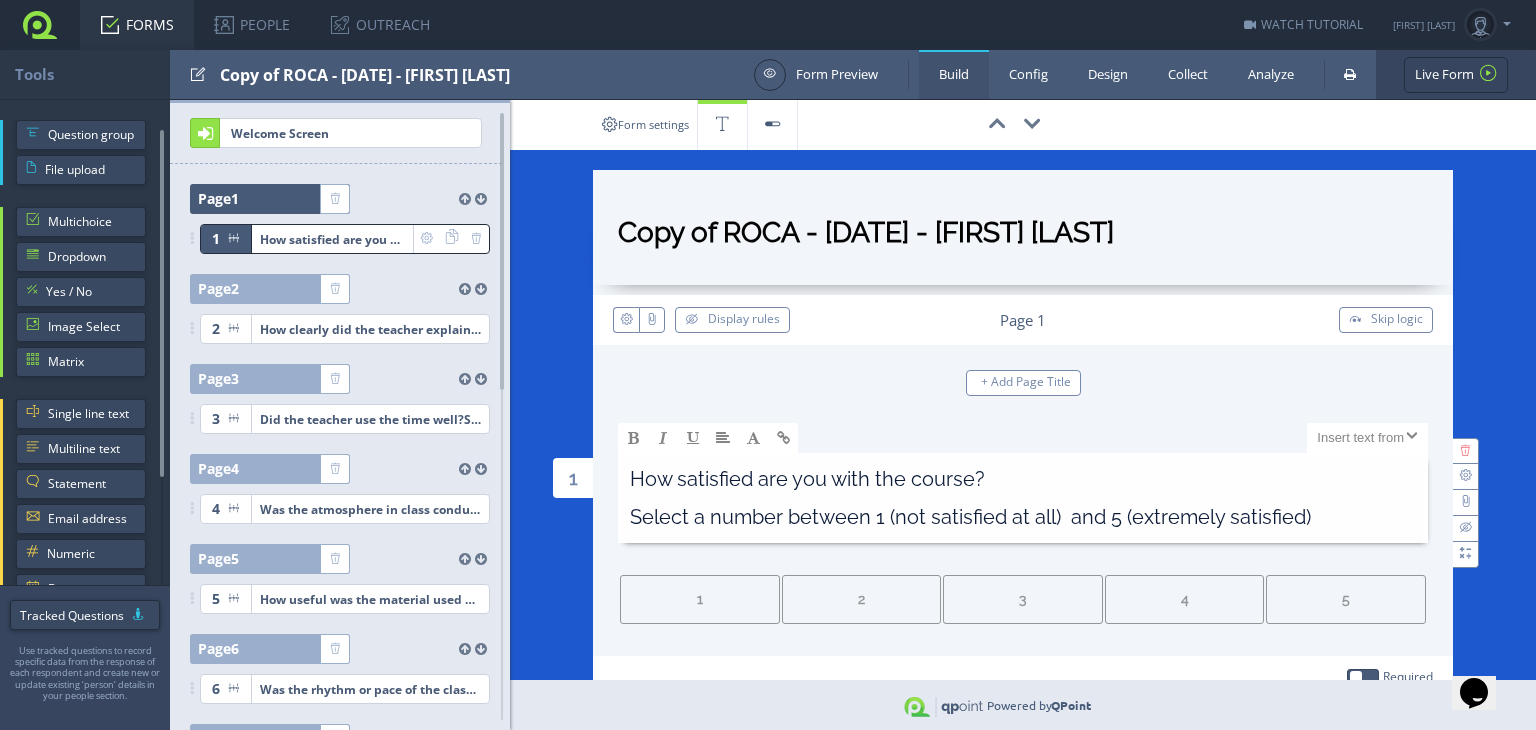 click on "Copy of ROCA - Wednesday 2nd July - John Power" at bounding box center (1023, 237) 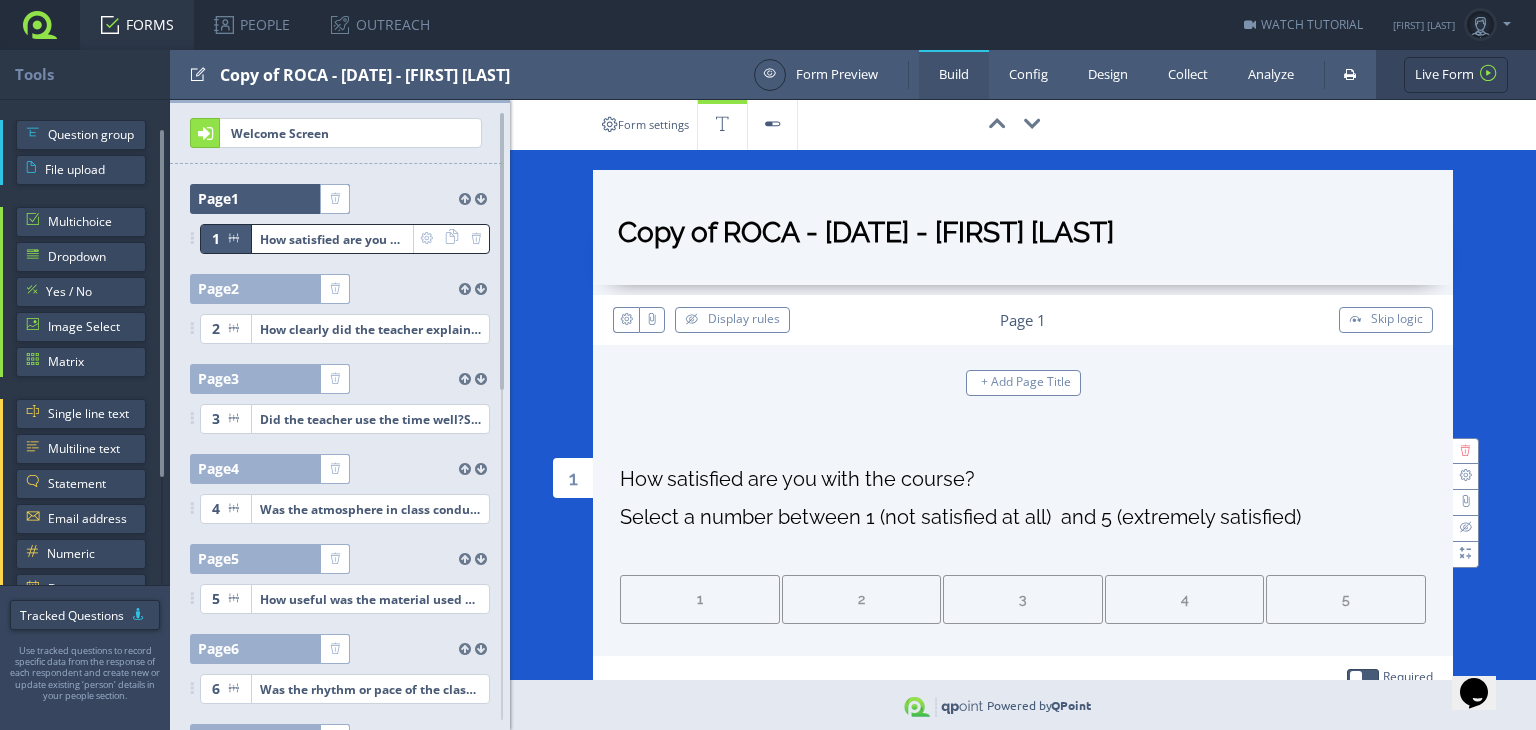click on "Copy of ROCA - Wednesday 2nd July - John Power" at bounding box center [1023, 237] 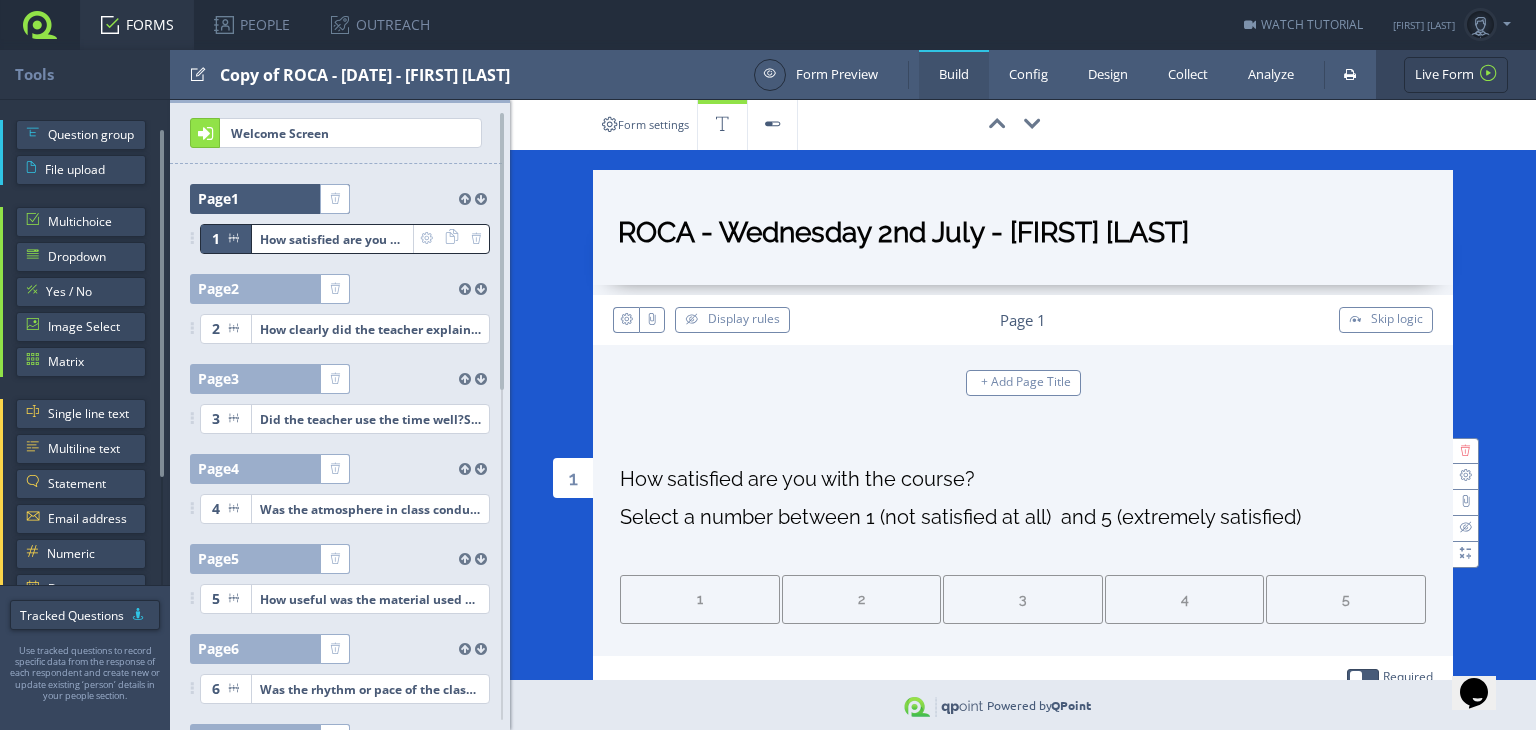 drag, startPoint x: 717, startPoint y: 226, endPoint x: 1183, endPoint y: 237, distance: 466.12982 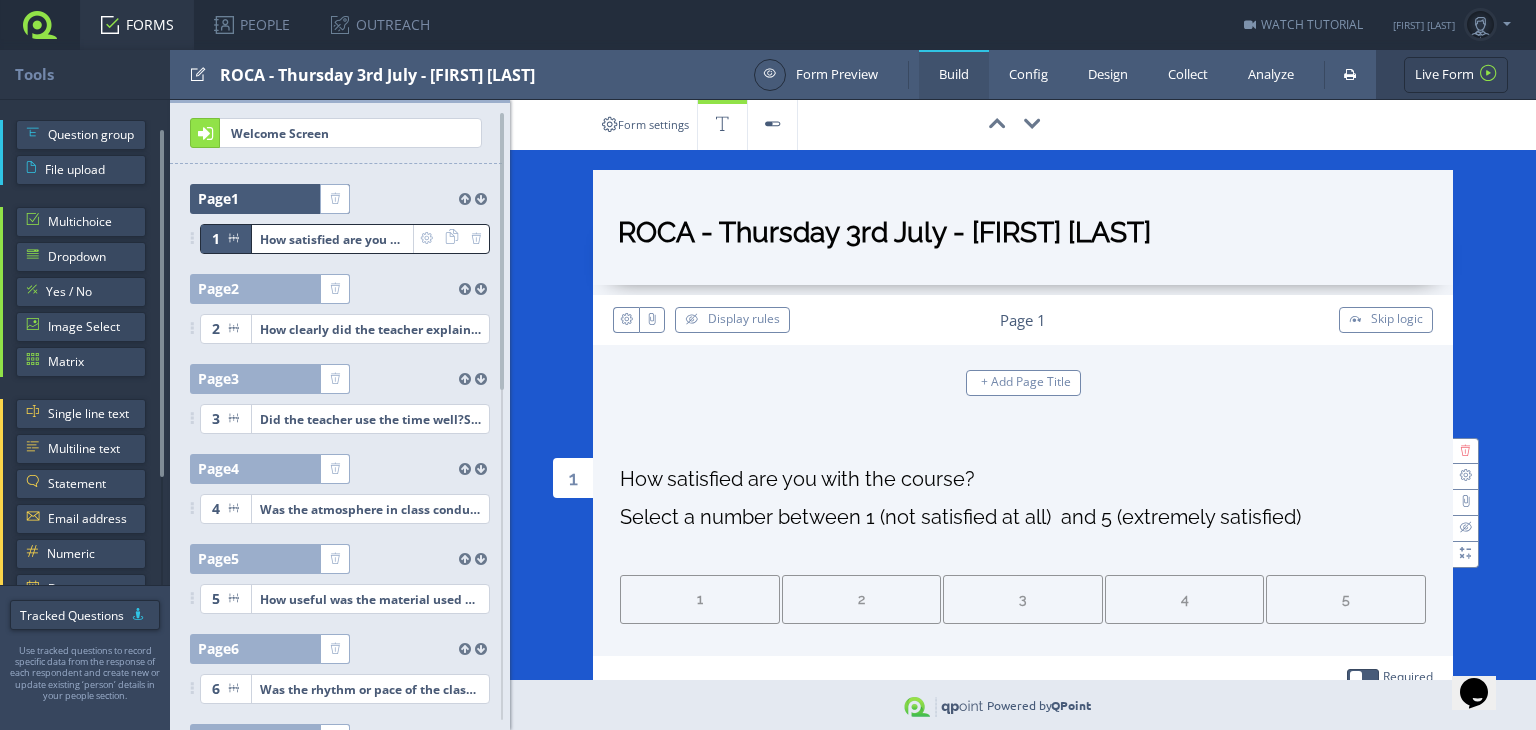 click on "ROCA - Thursday  3rd July - Miriam S" at bounding box center [1023, 237] 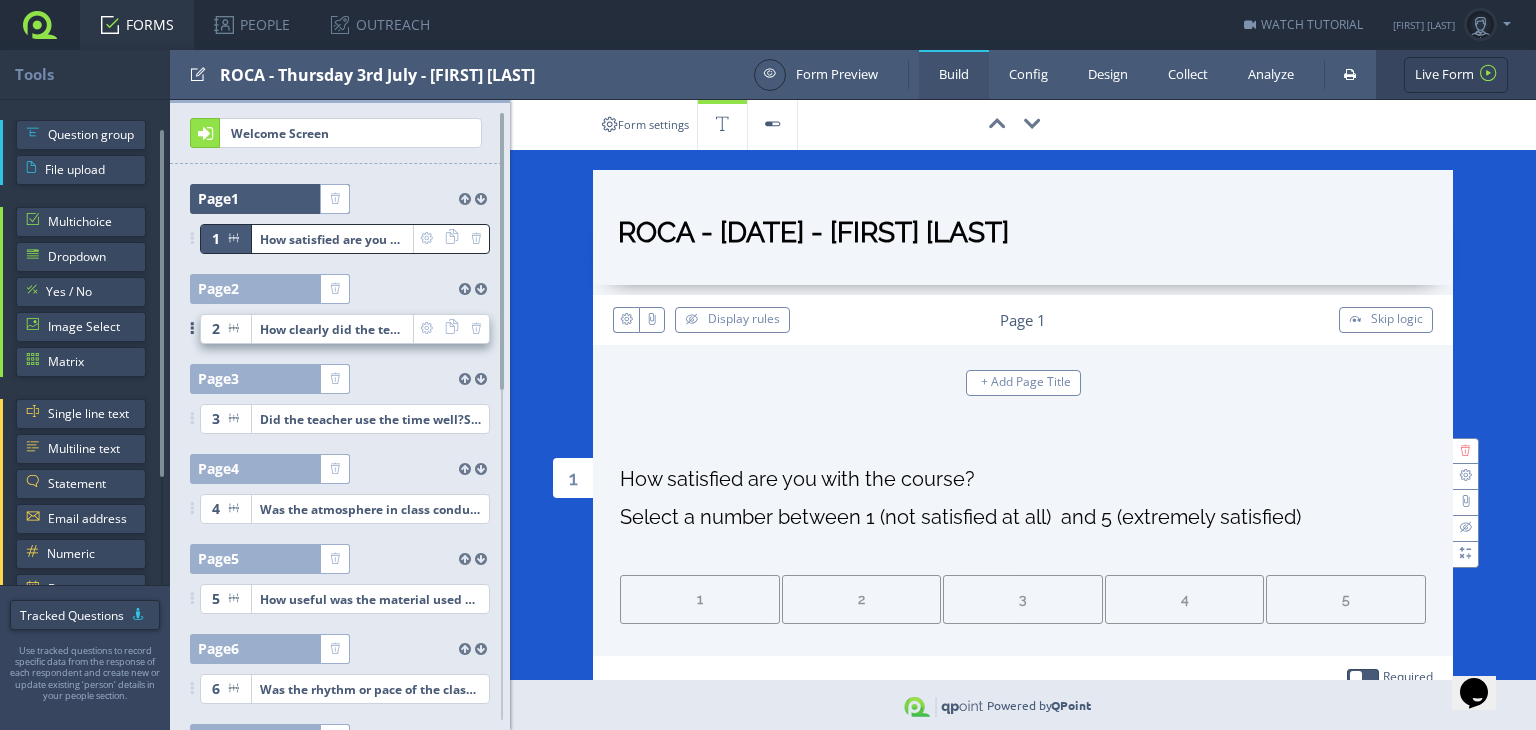 click on "How clearly did the teacher explain things?Select a number between 1 (not at all clearly) and 5 (extremely clearly)" at bounding box center [332, 239] 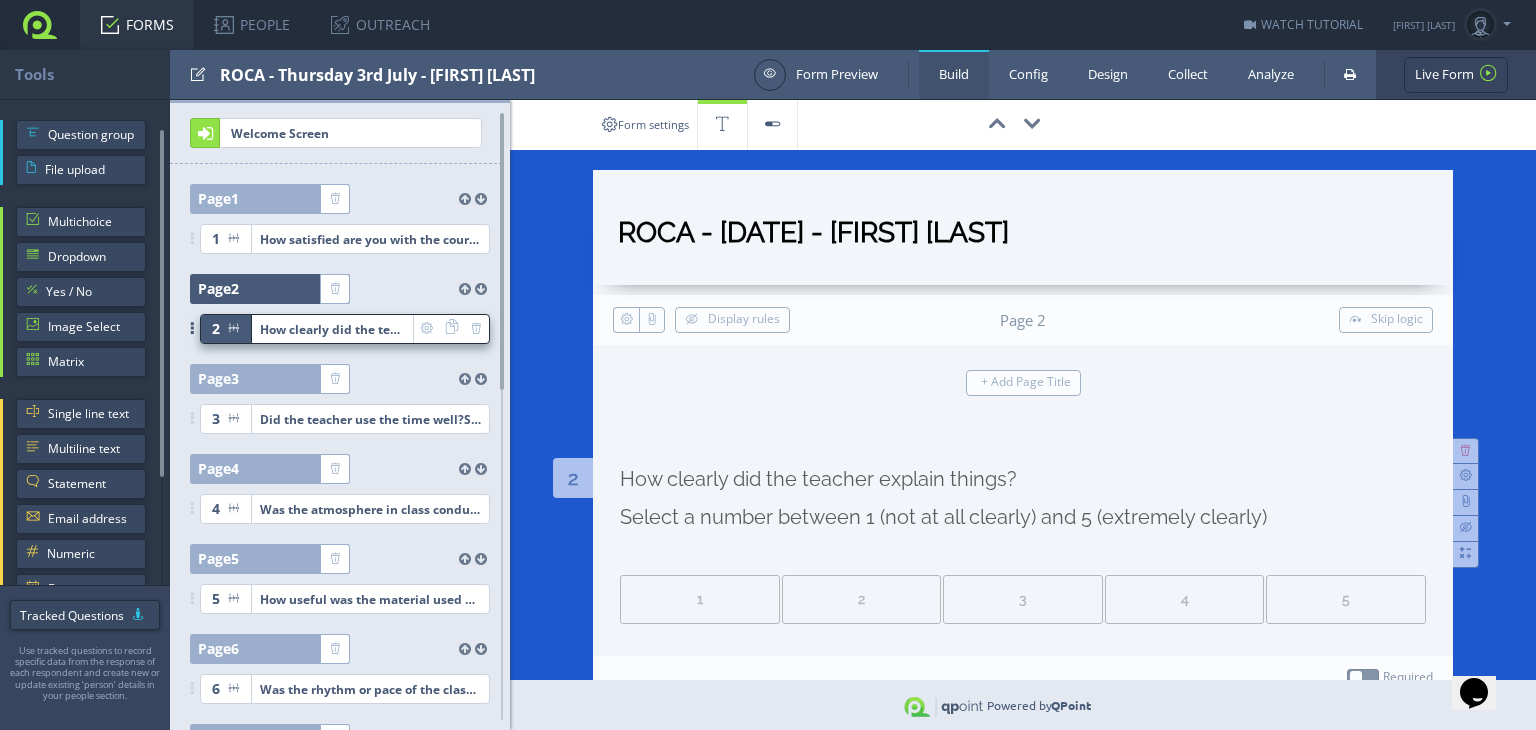type on "ROCA - Thursday  3rd July - Miriam Smith" 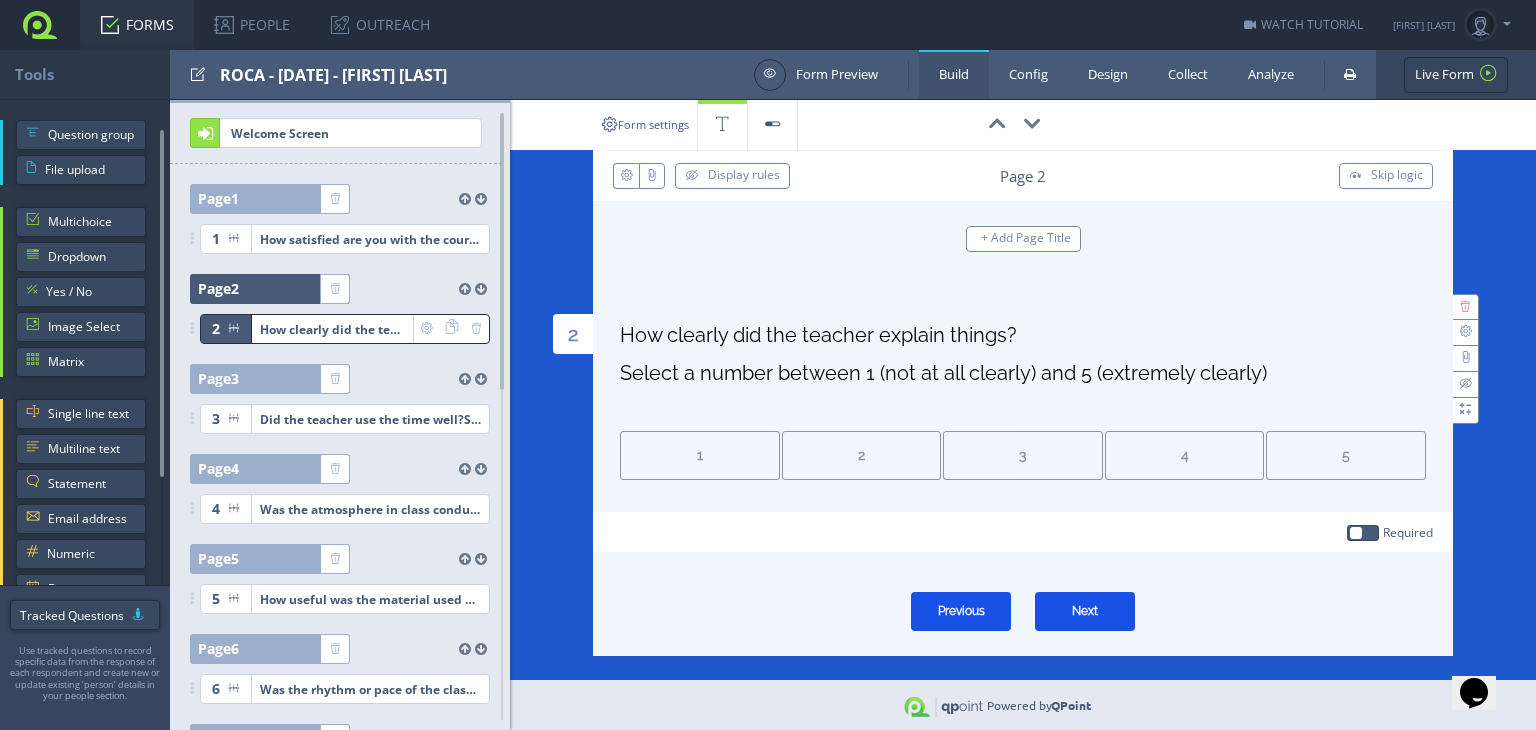 scroll, scrollTop: 148, scrollLeft: 0, axis: vertical 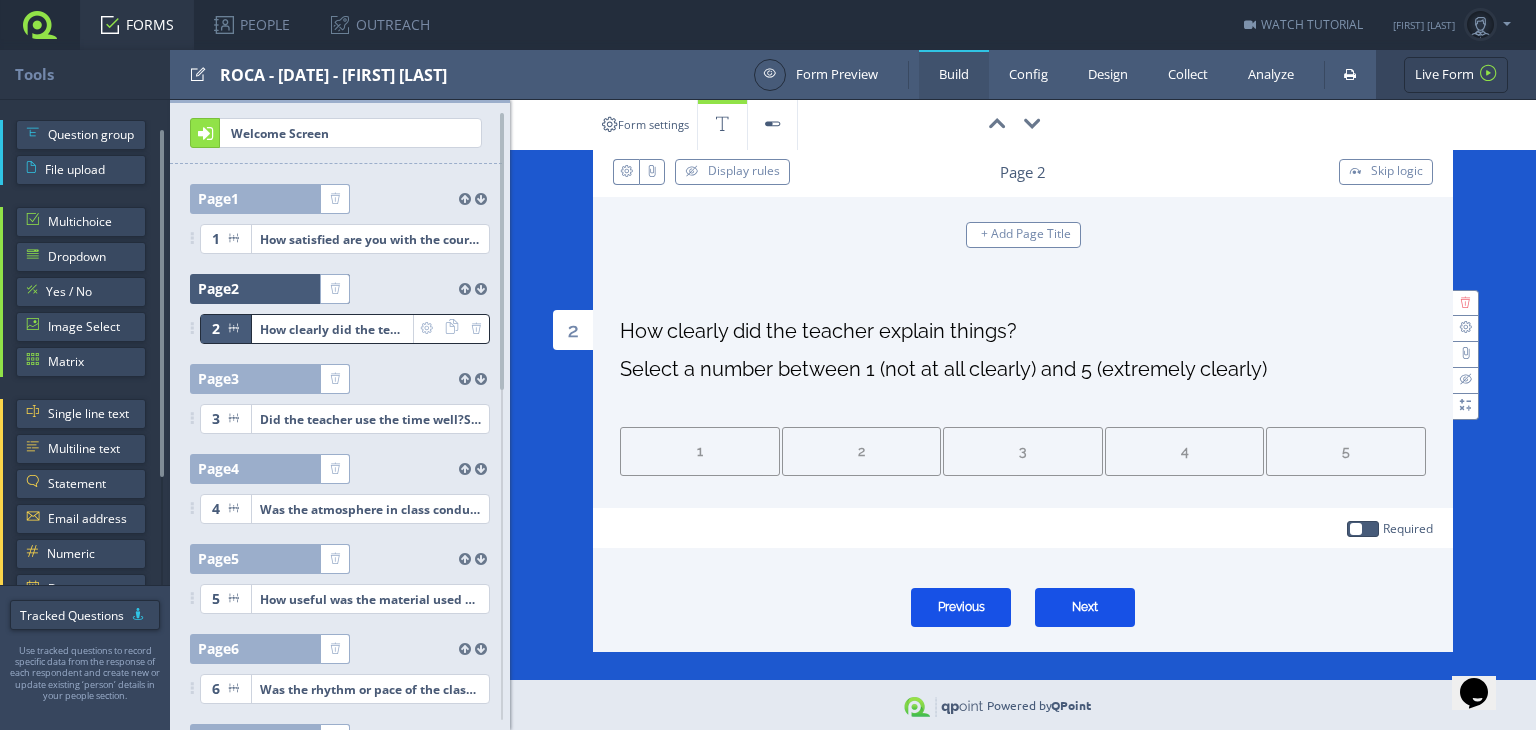 click on "FORMS" at bounding box center [137, 25] 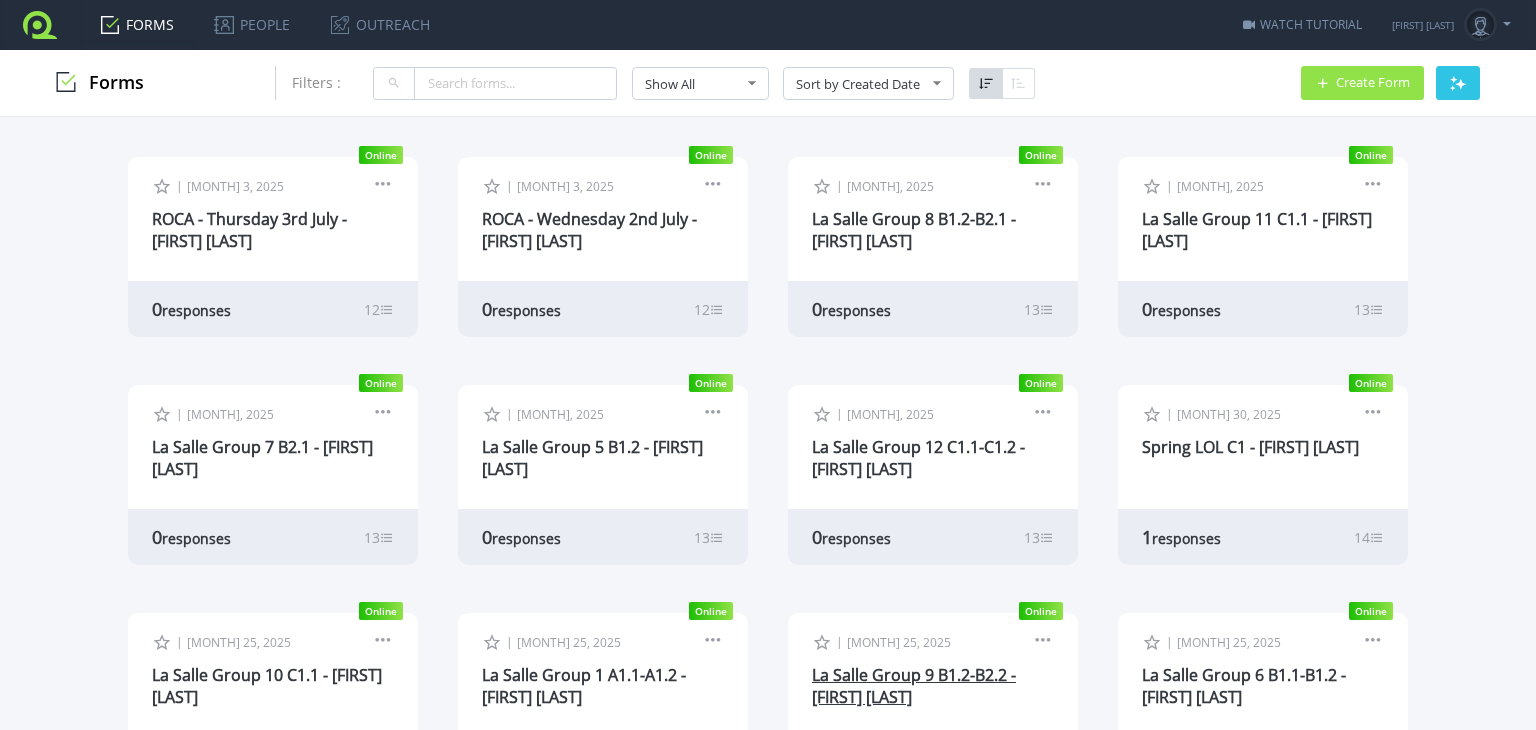 scroll, scrollTop: 0, scrollLeft: 0, axis: both 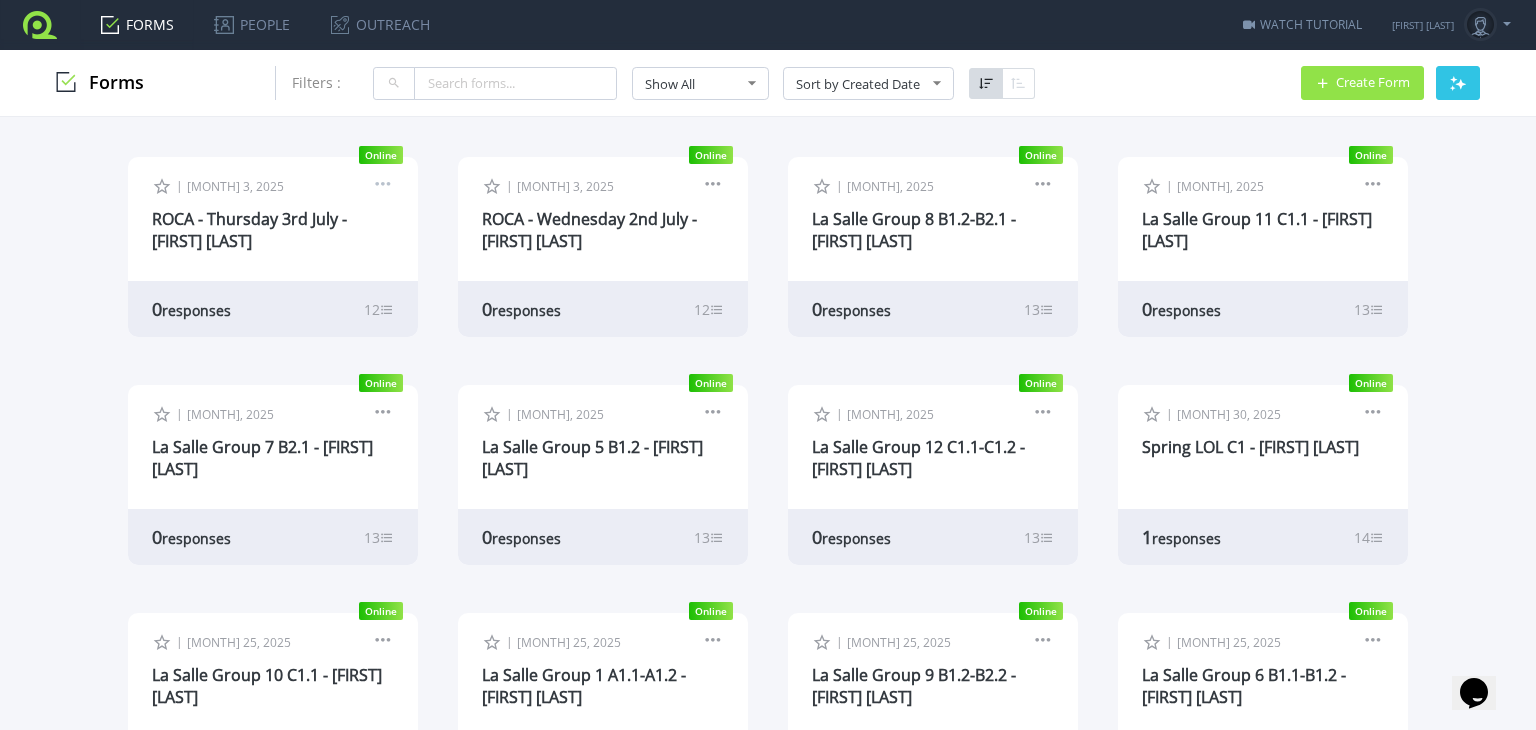 click at bounding box center [383, 187] 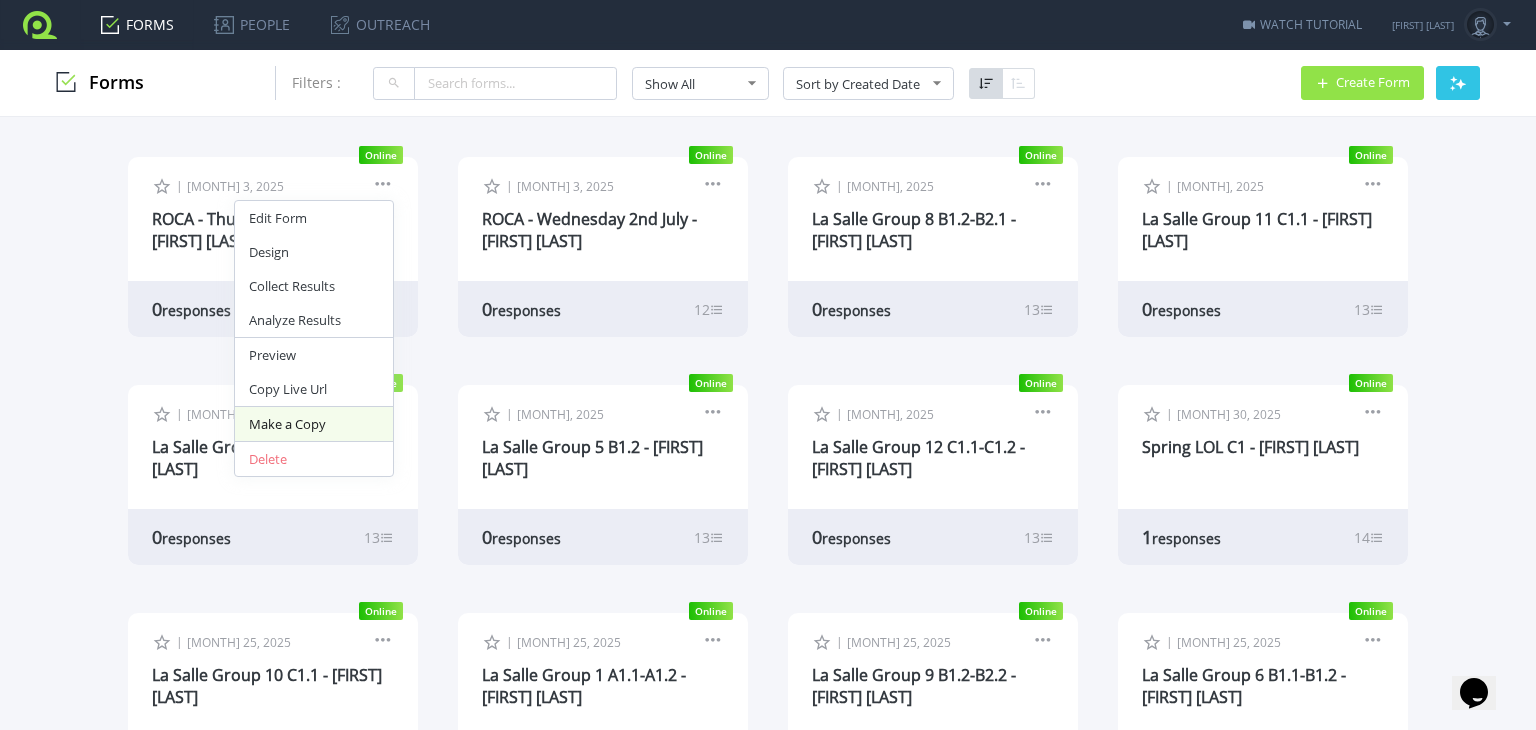 click on "Make a Copy" at bounding box center (314, 424) 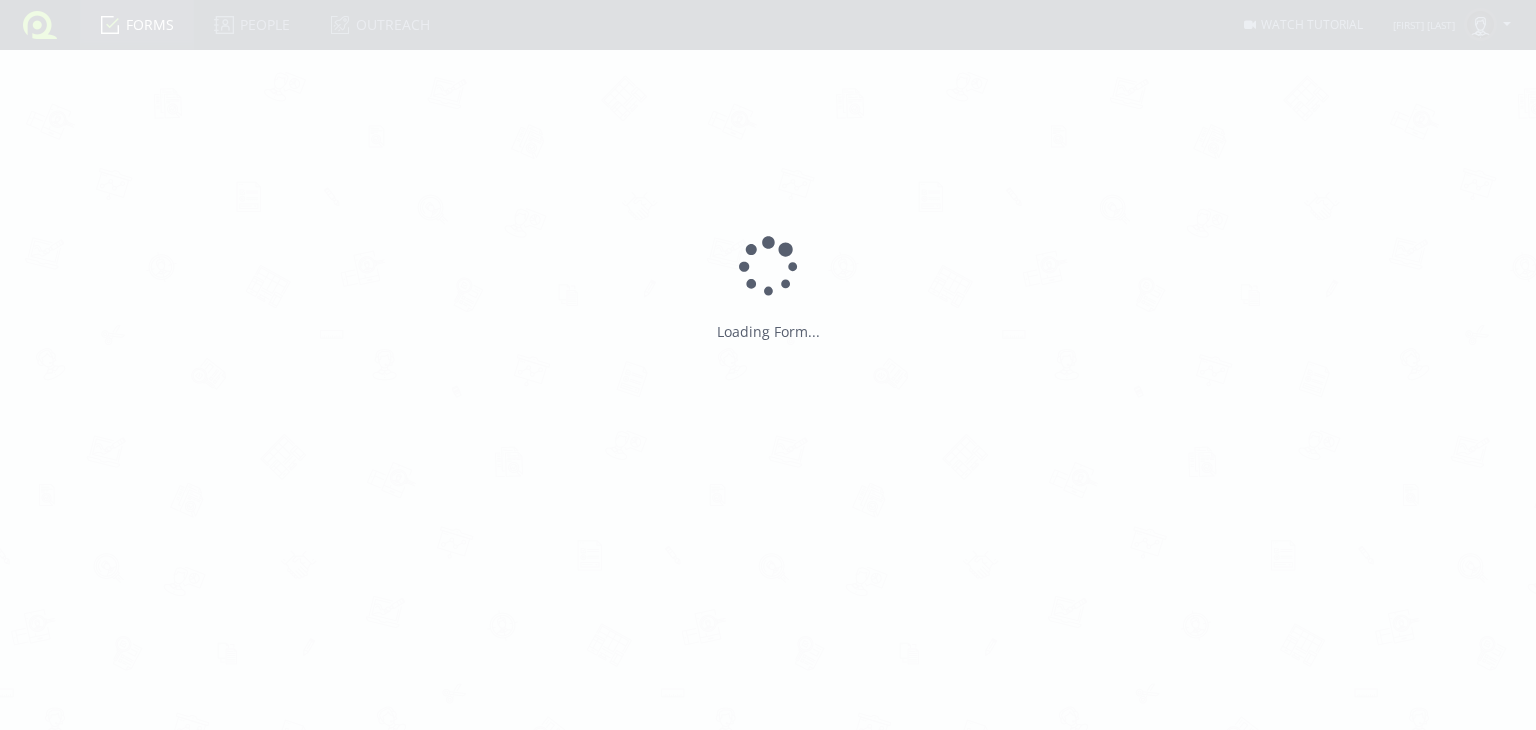 scroll, scrollTop: 0, scrollLeft: 0, axis: both 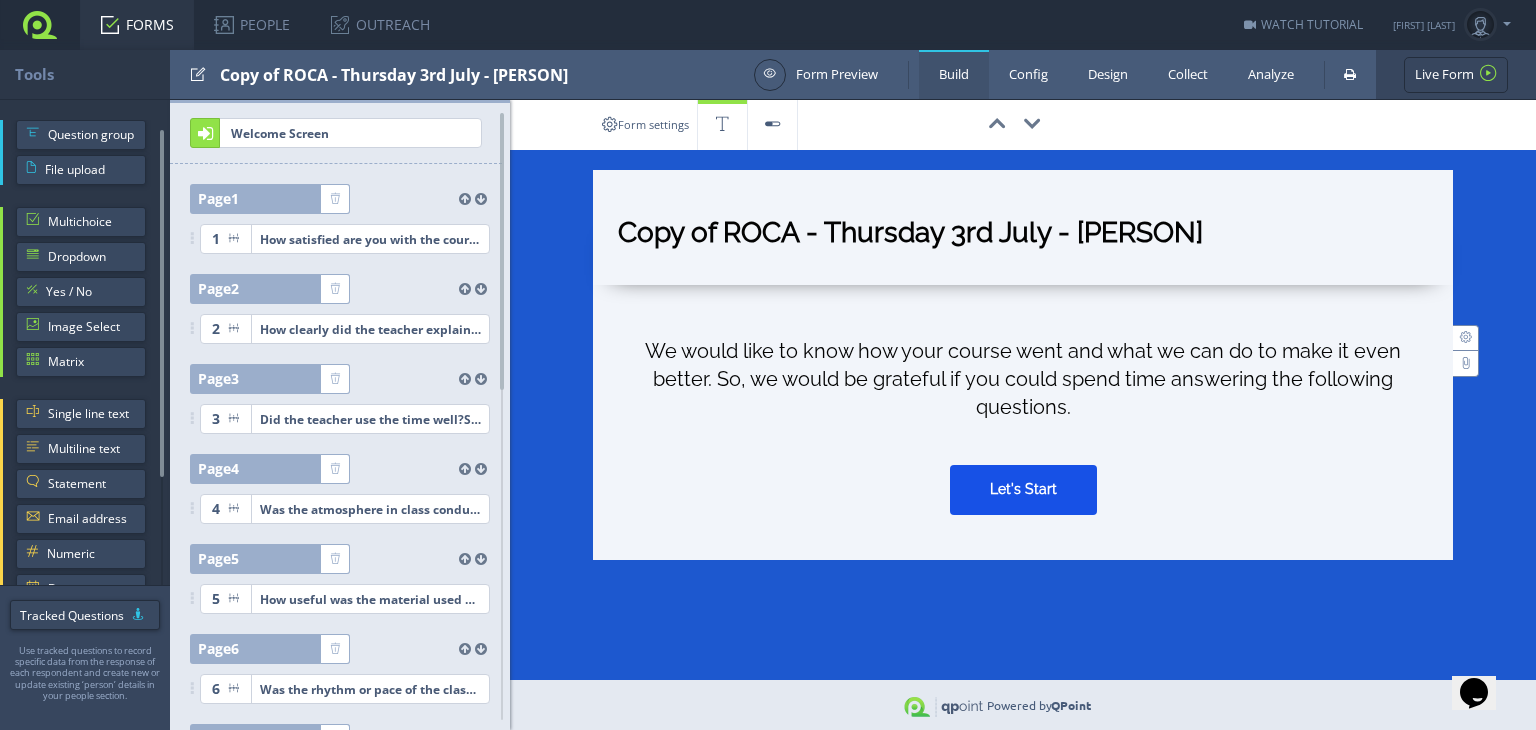 click on "Copy of ROCA - Thursday  3rd July - Miriam Smith" at bounding box center (1023, 237) 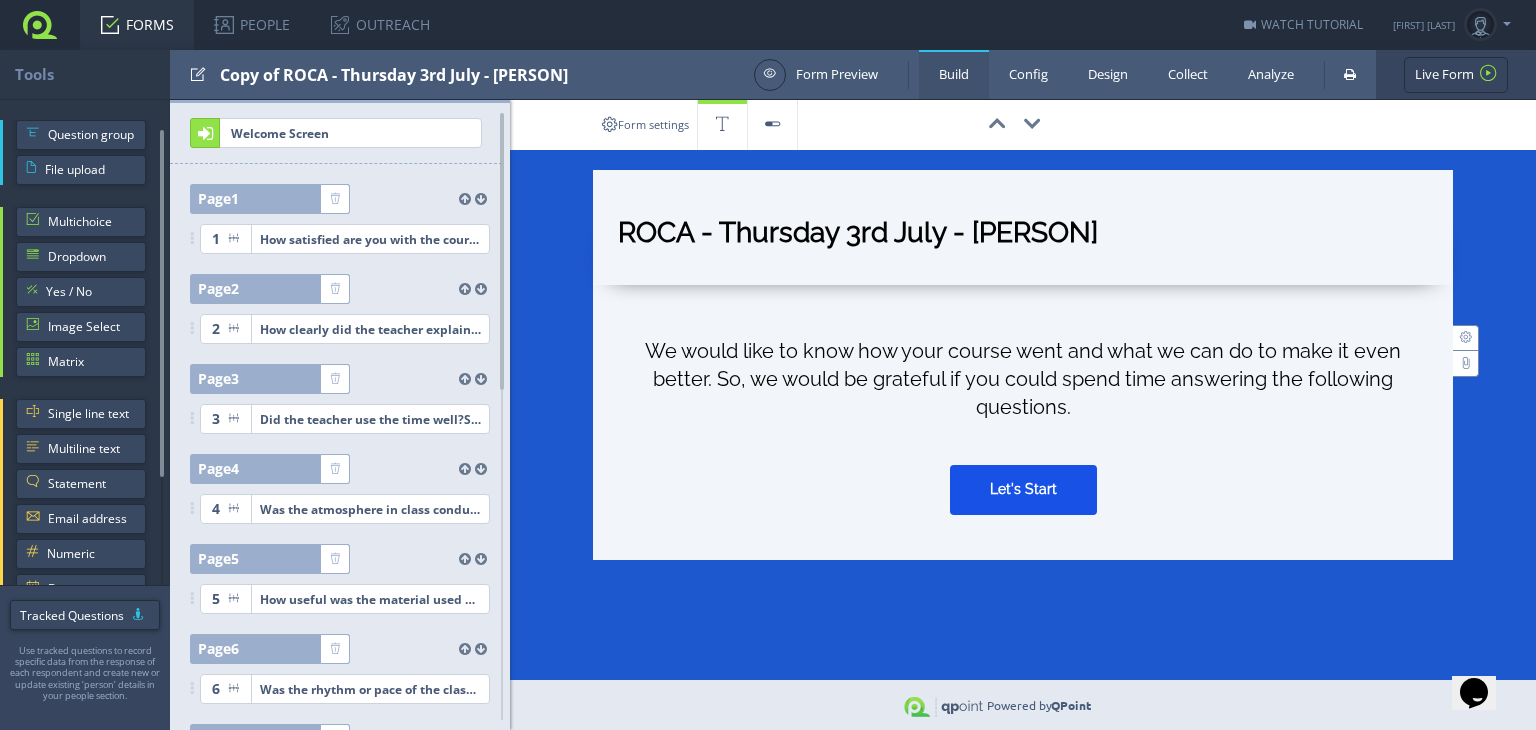 drag, startPoint x: 721, startPoint y: 229, endPoint x: 1201, endPoint y: 237, distance: 480.06665 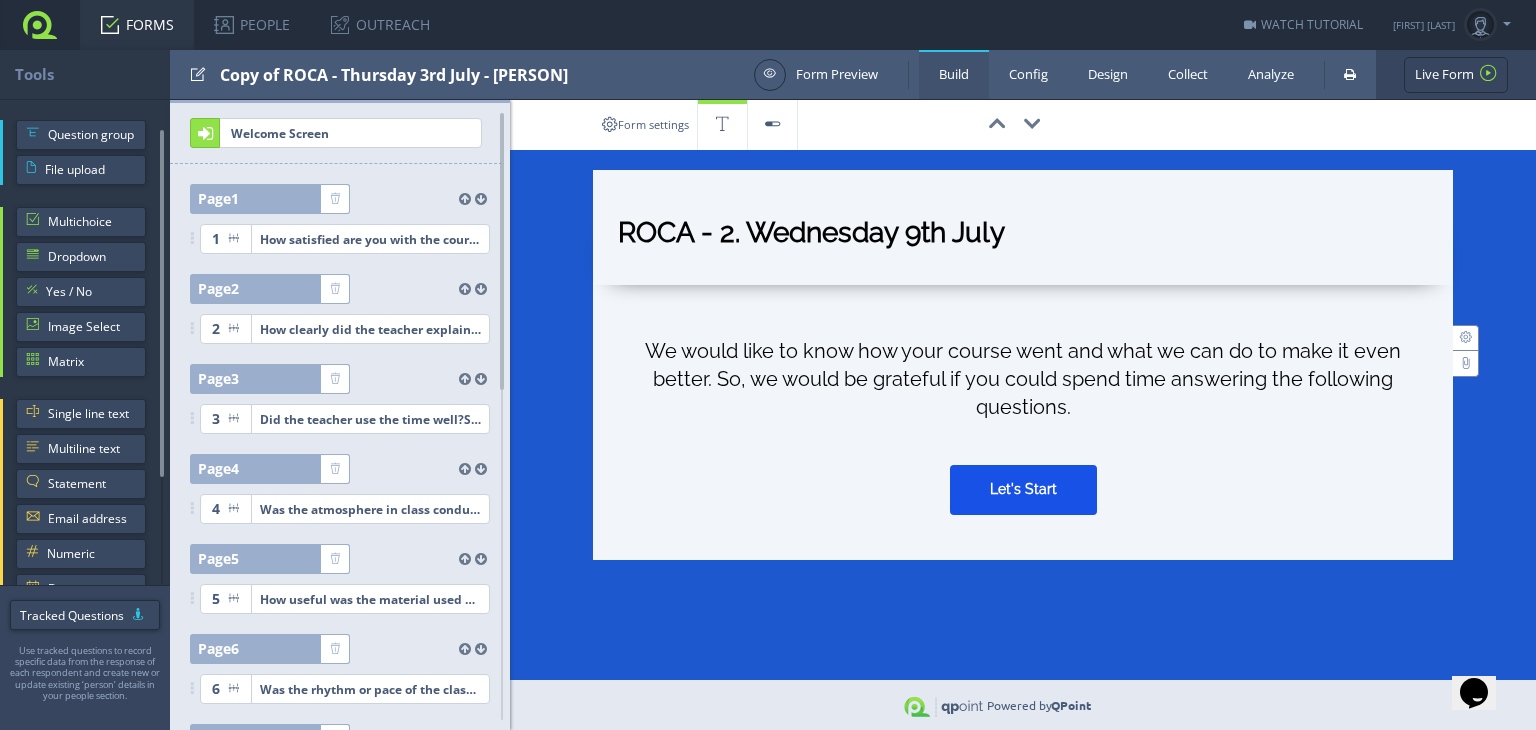 click on "ROCA - 2.	Wednesday 9th  July" at bounding box center (1023, 237) 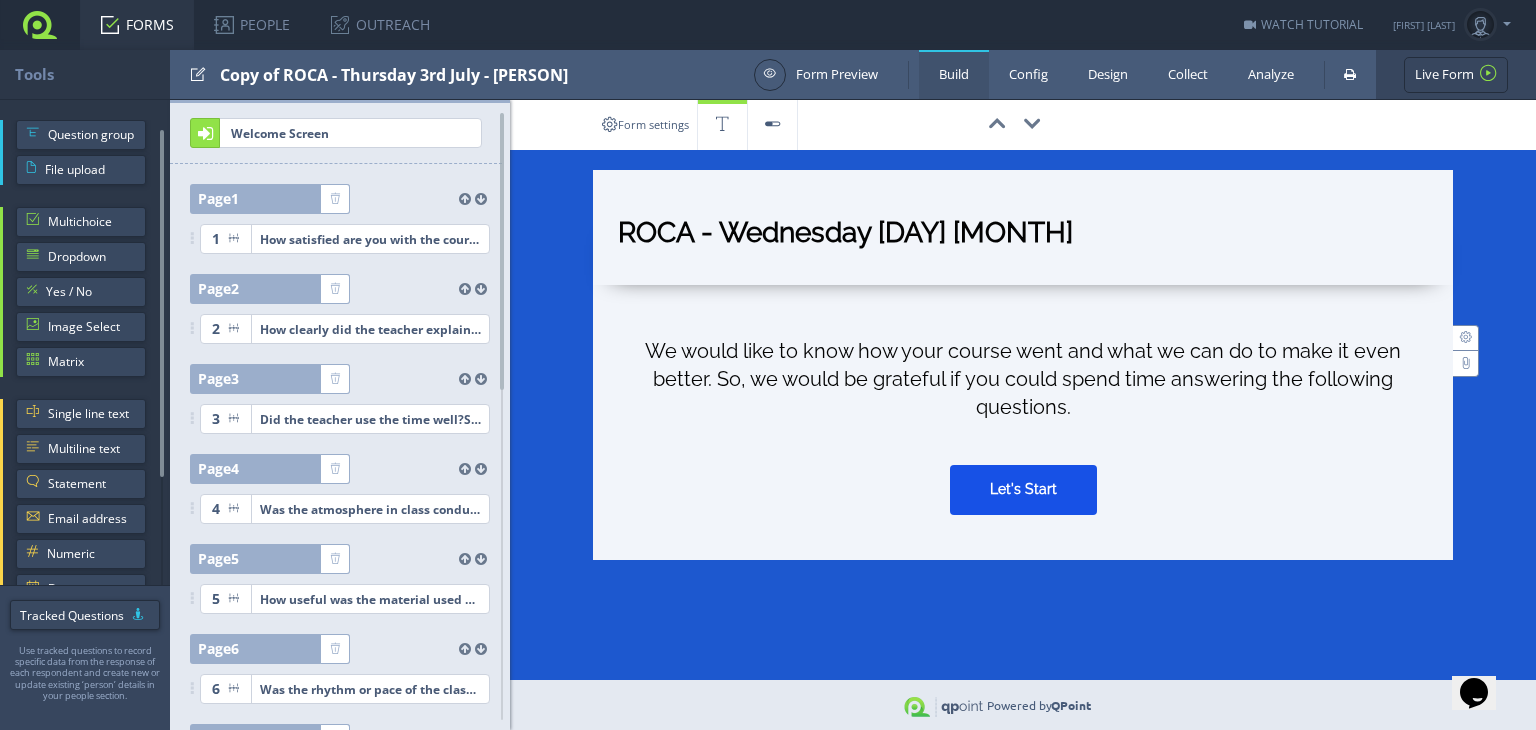 click on "ROCA - Wednesday 9th  July" at bounding box center [1023, 237] 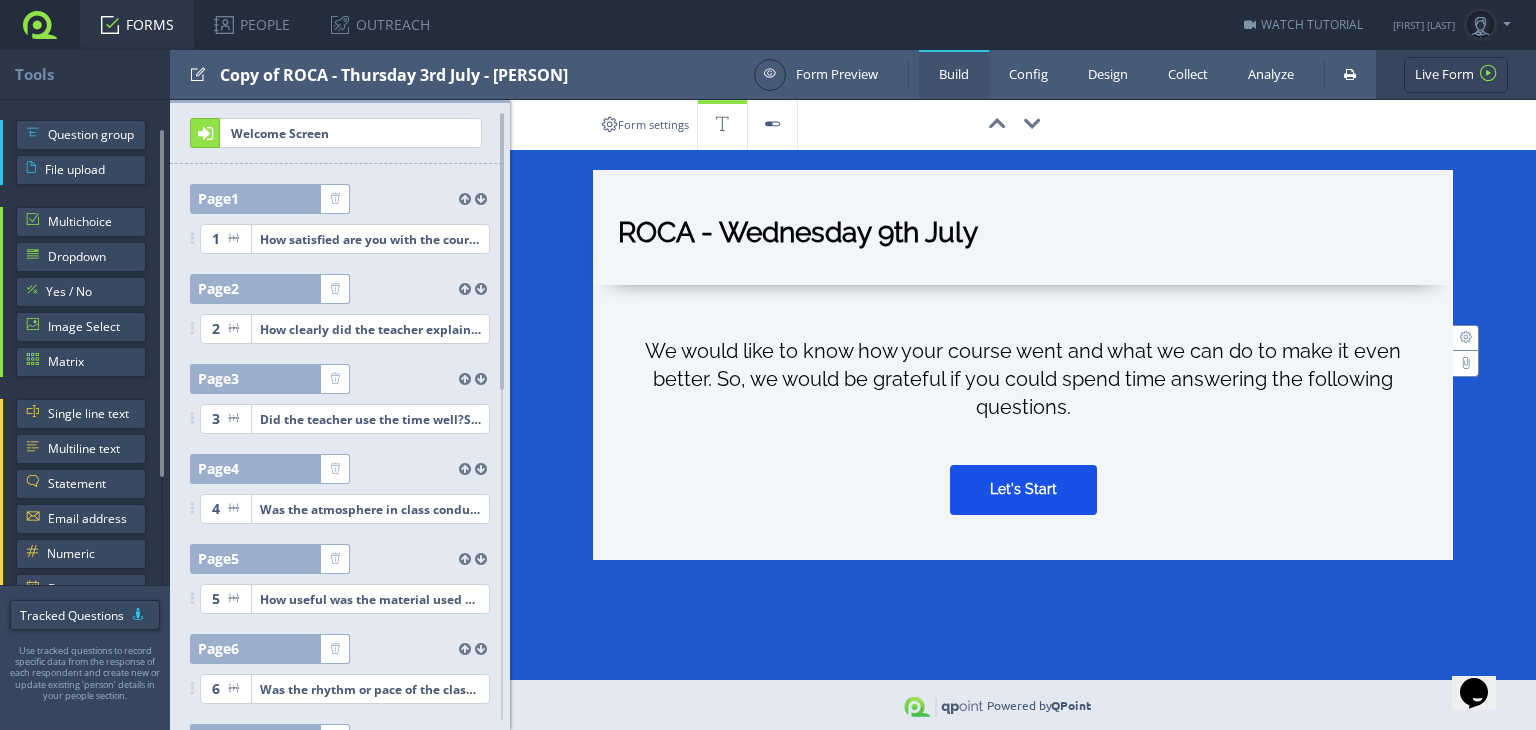 click on "ROCA - Wednesday 9th July" at bounding box center [1023, 237] 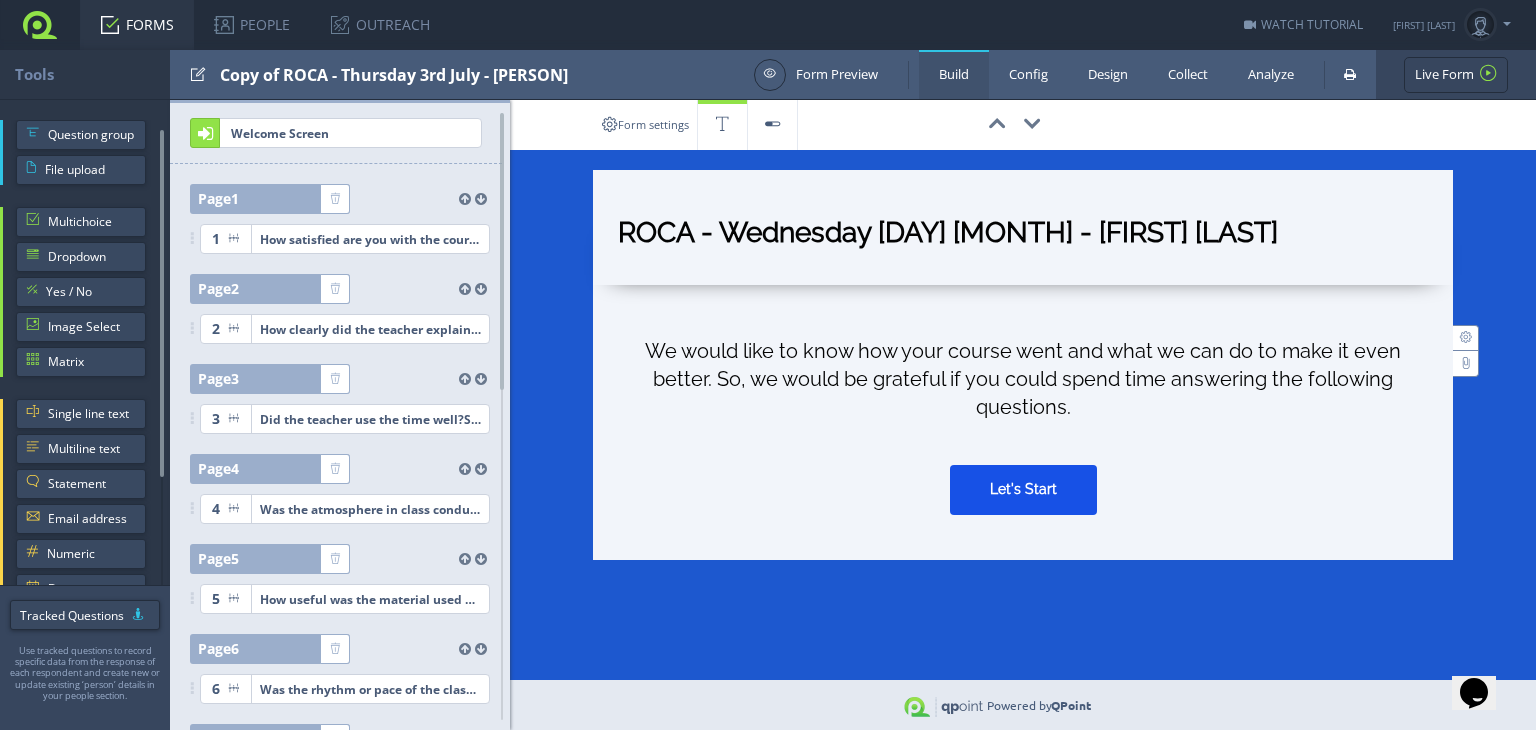 type on "ROCA - Wednesday 9th July - Caroline O'Leary" 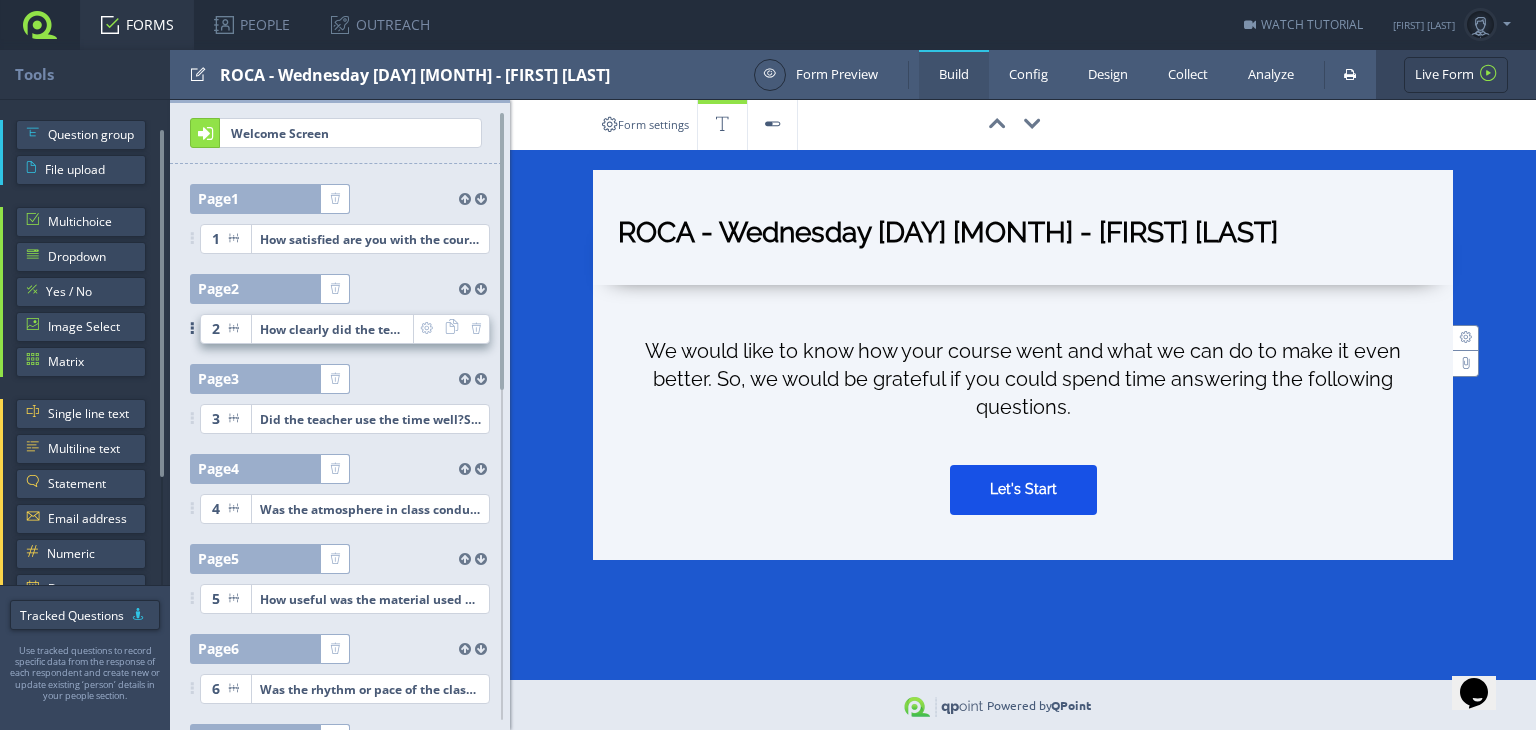 click on "How clearly did the teacher explain things?Select a number between 1 (not at all clearly) and 5 (extremely clearly)" at bounding box center (370, 239) 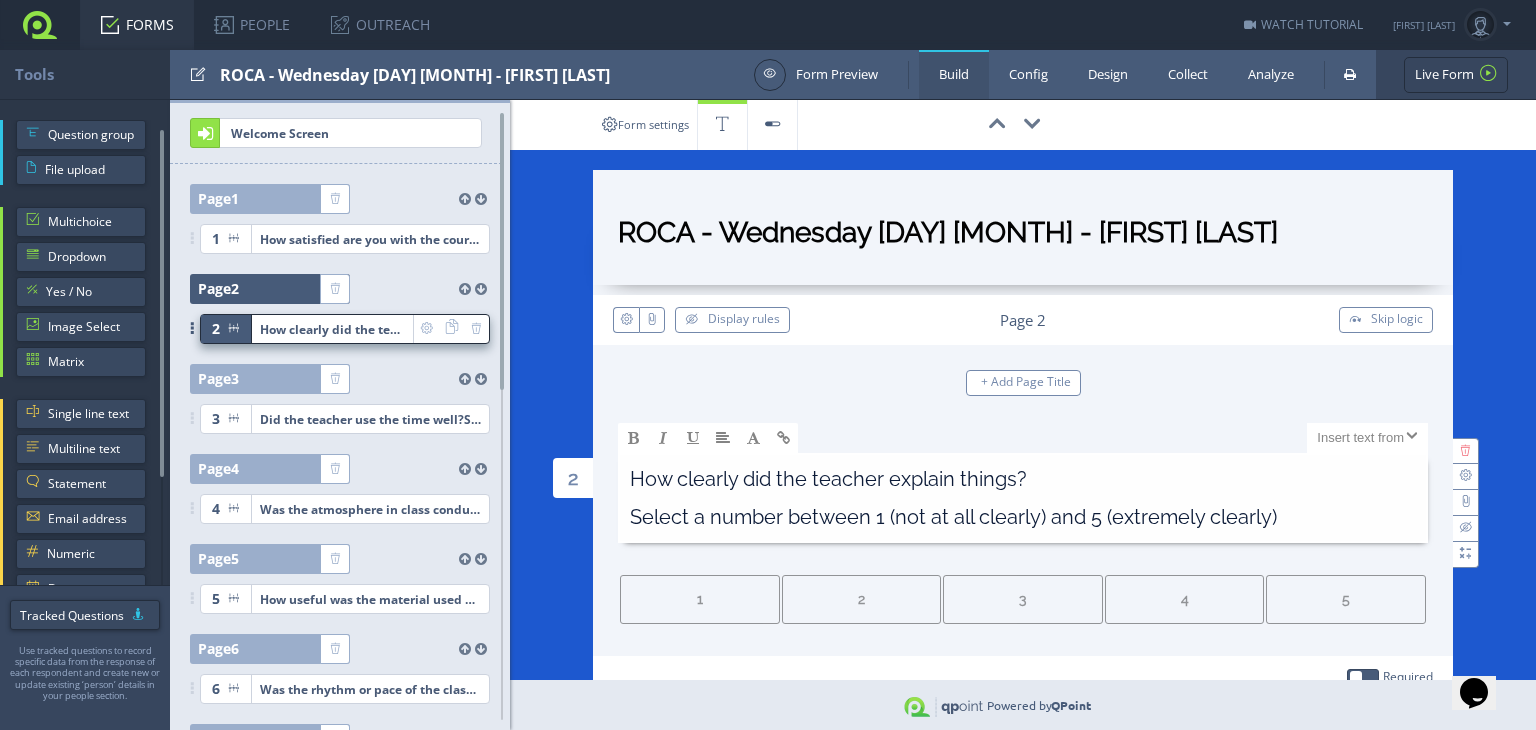 scroll, scrollTop: 54, scrollLeft: 0, axis: vertical 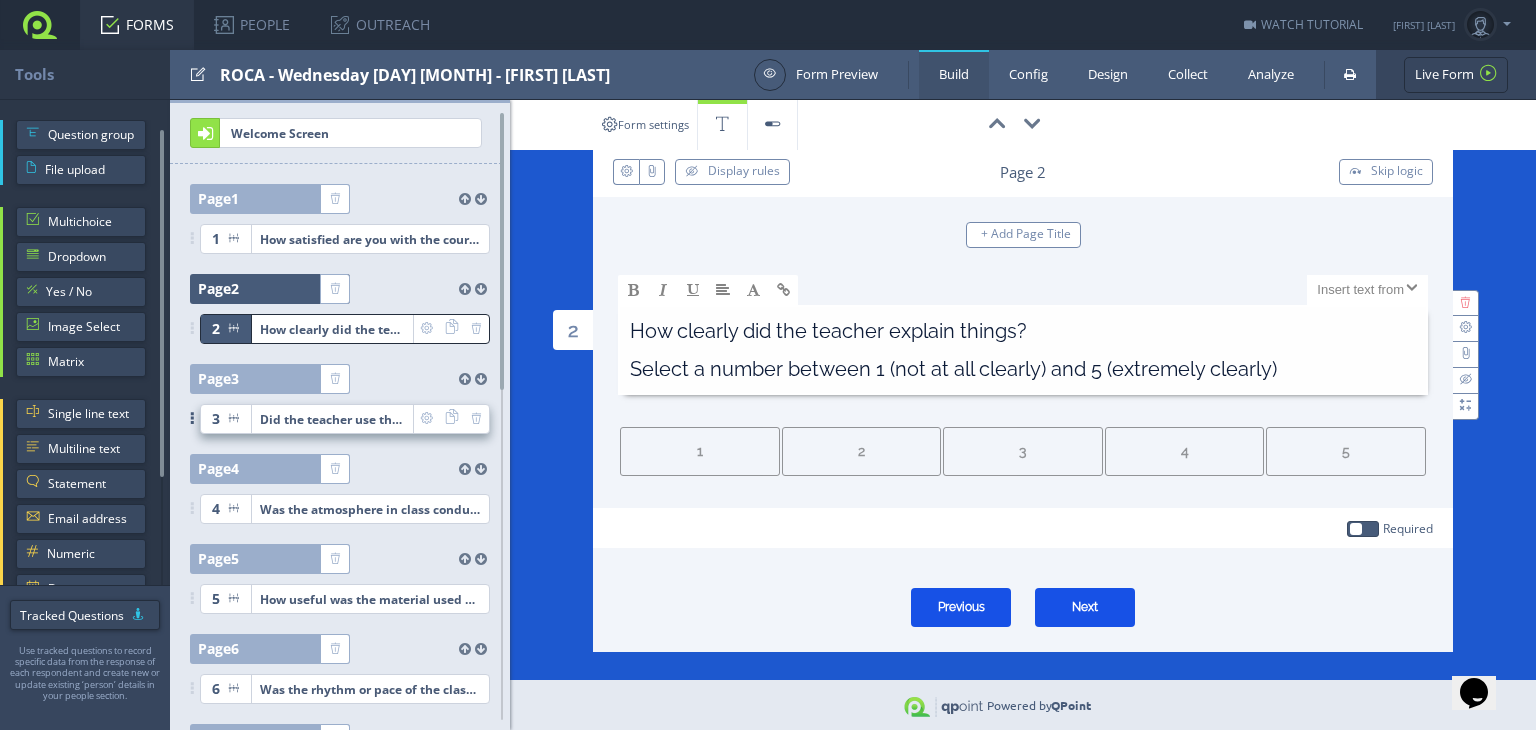 click on "Did the teacher use the time well?Select a number between 1 (not at all well) and 5 (extremely well)" at bounding box center [370, 239] 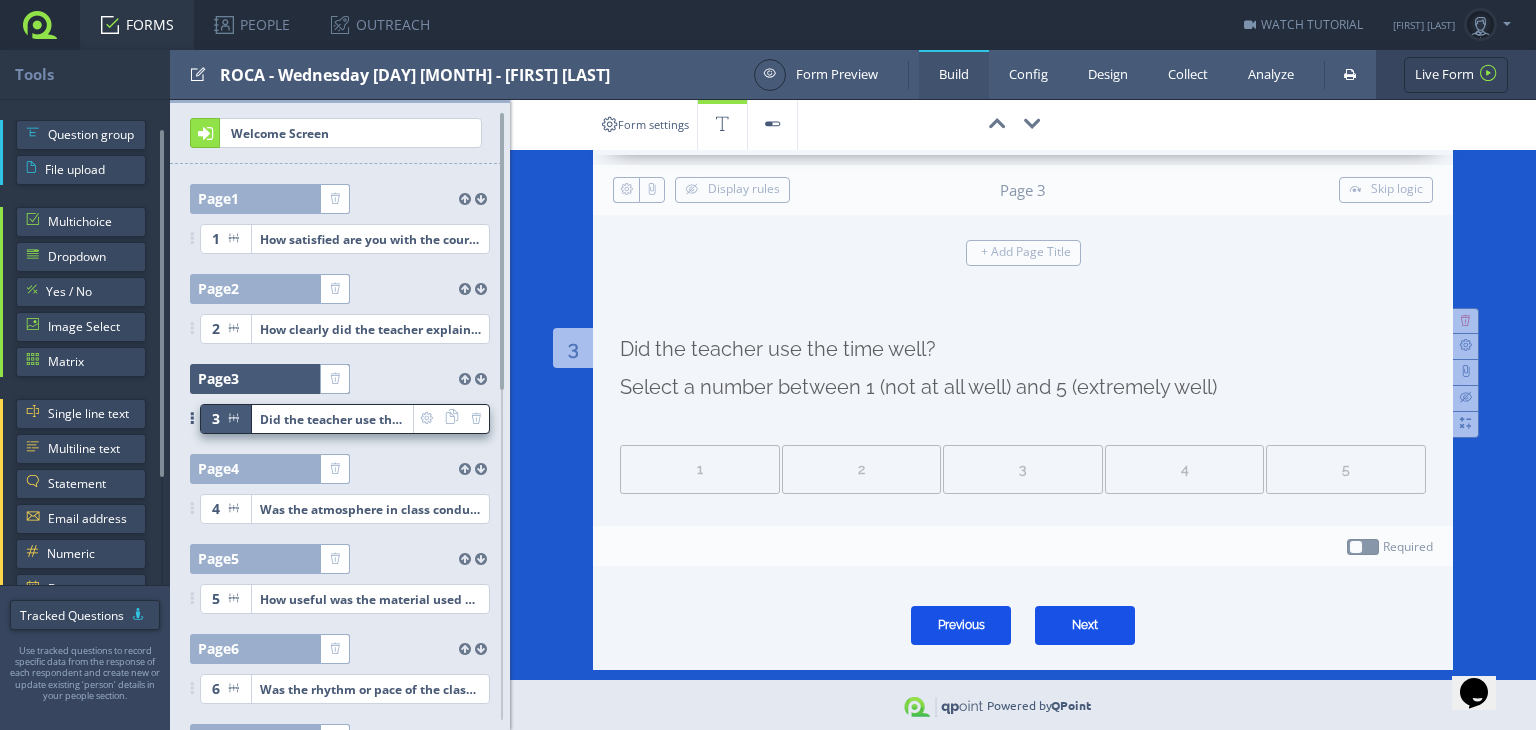 scroll, scrollTop: 43, scrollLeft: 0, axis: vertical 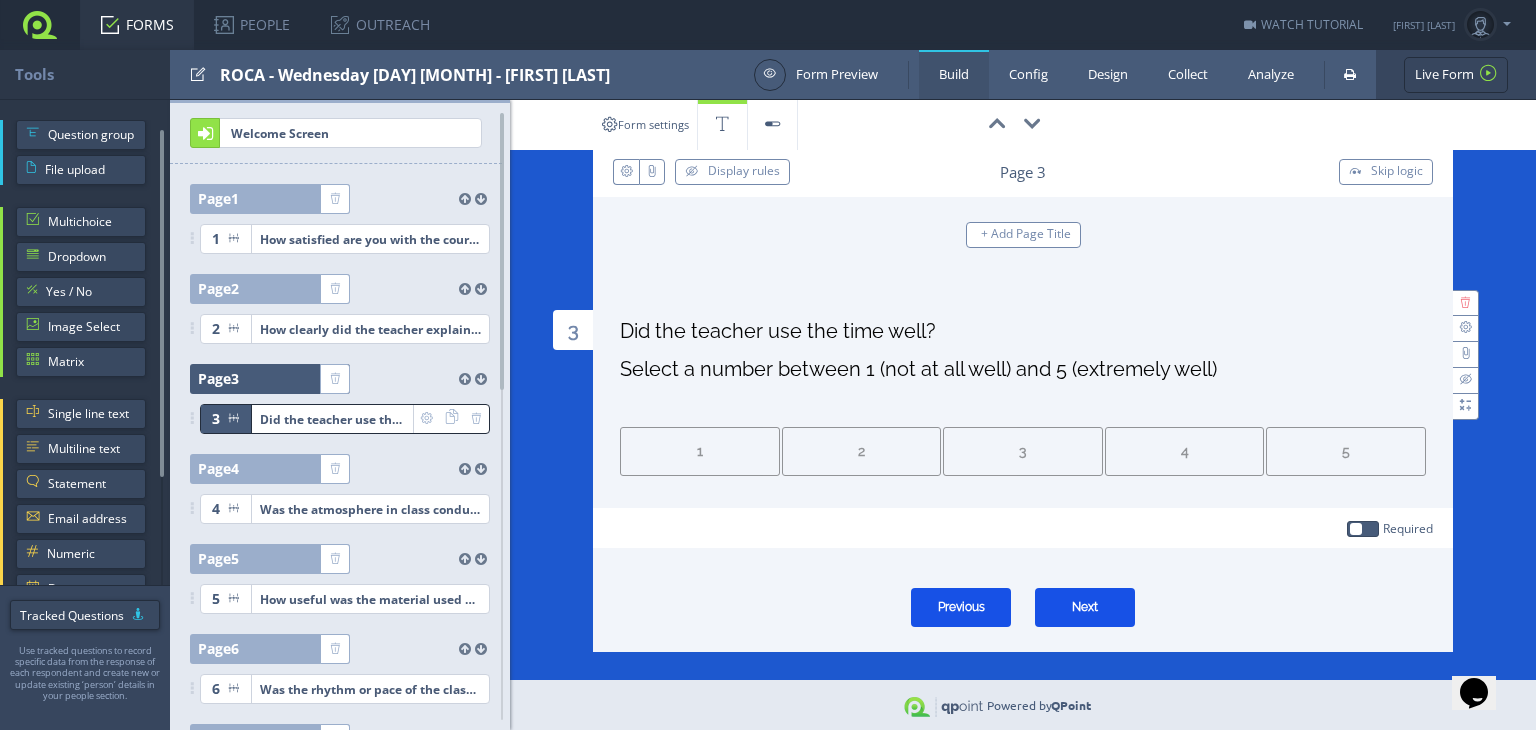 click on "FORMS" at bounding box center [137, 25] 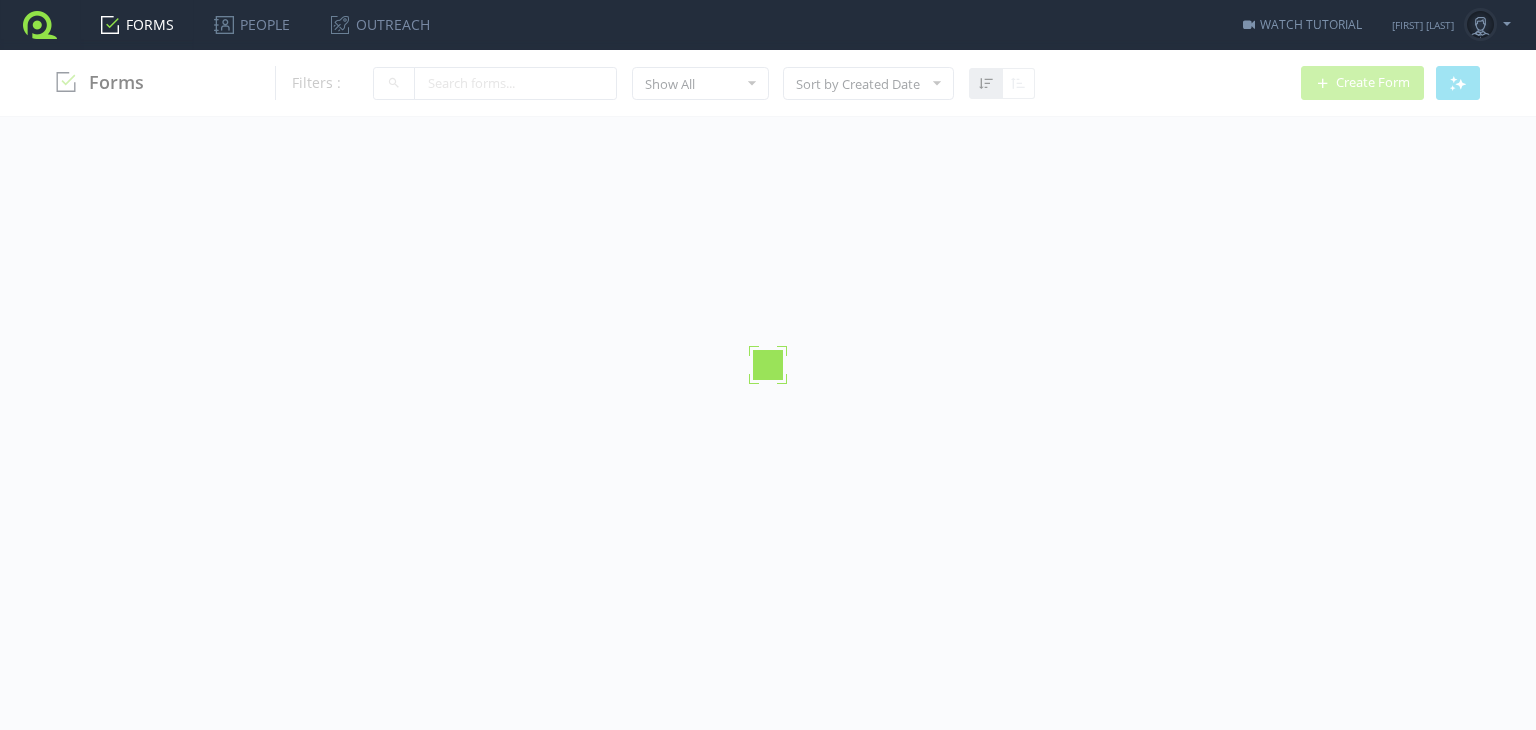 scroll, scrollTop: 0, scrollLeft: 0, axis: both 